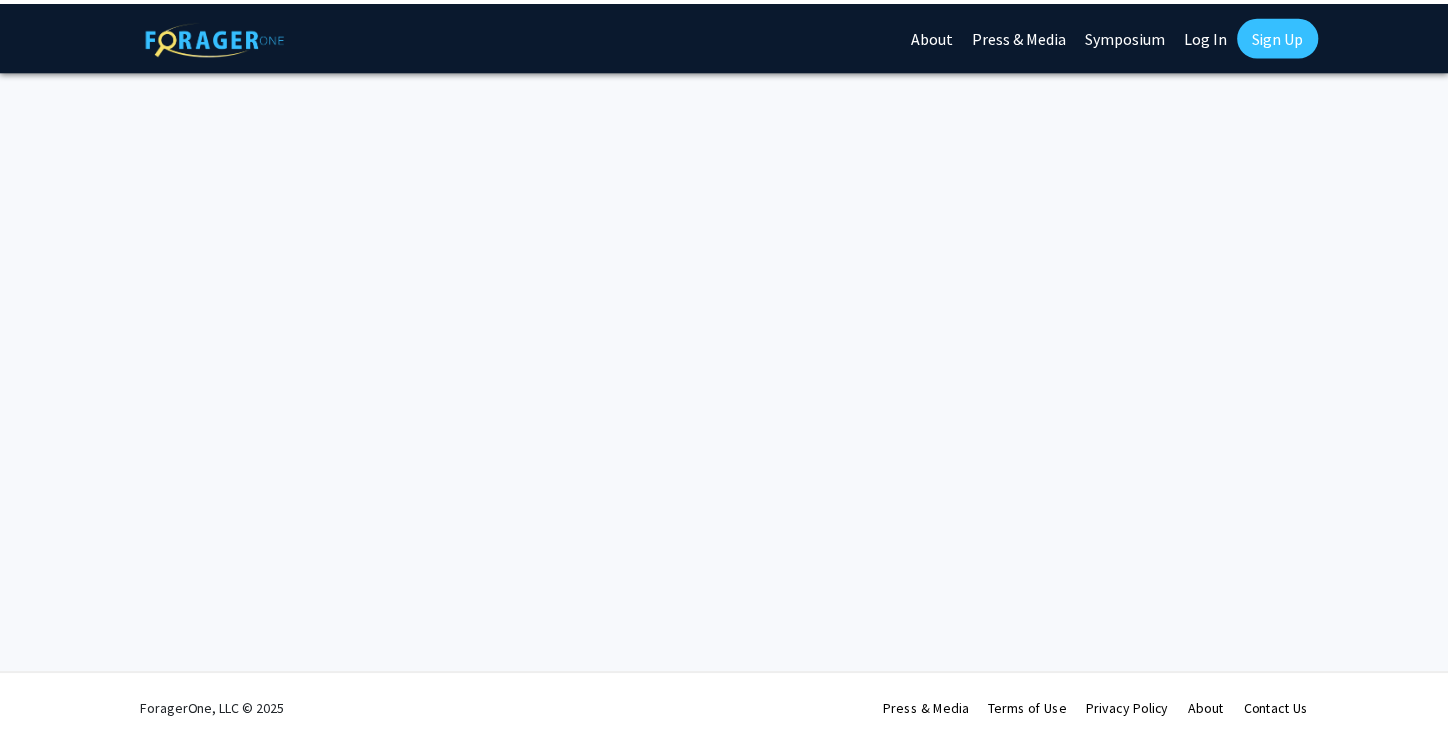 scroll, scrollTop: 0, scrollLeft: 0, axis: both 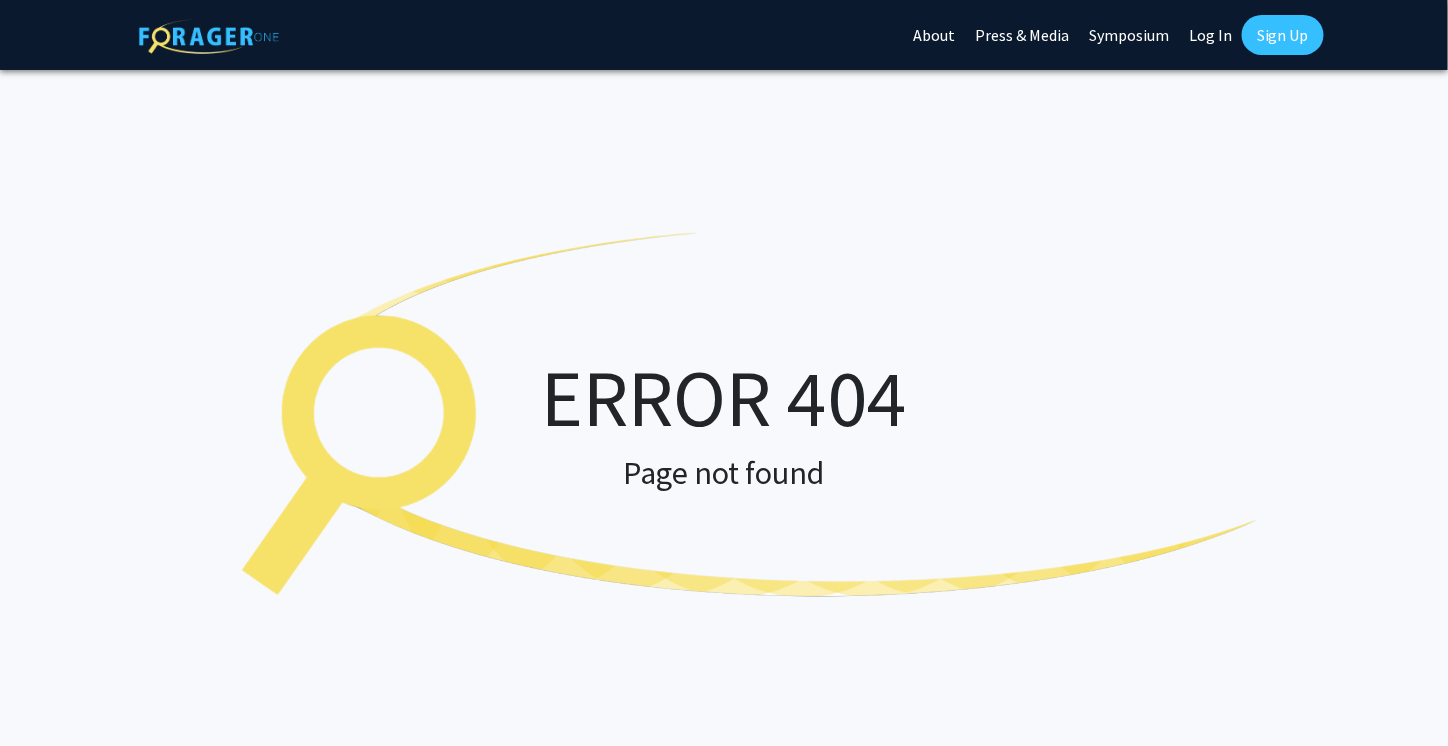 click on "About" 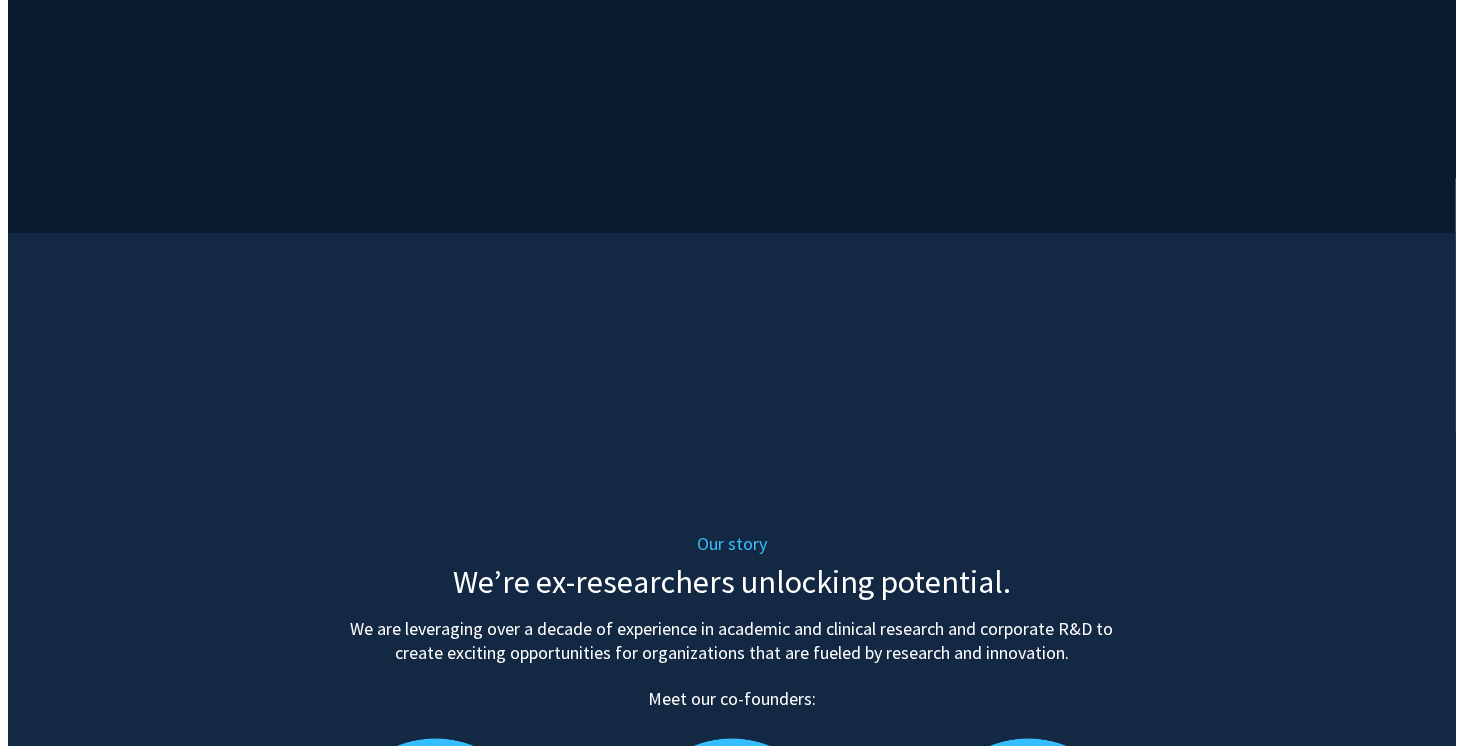 scroll, scrollTop: 0, scrollLeft: 0, axis: both 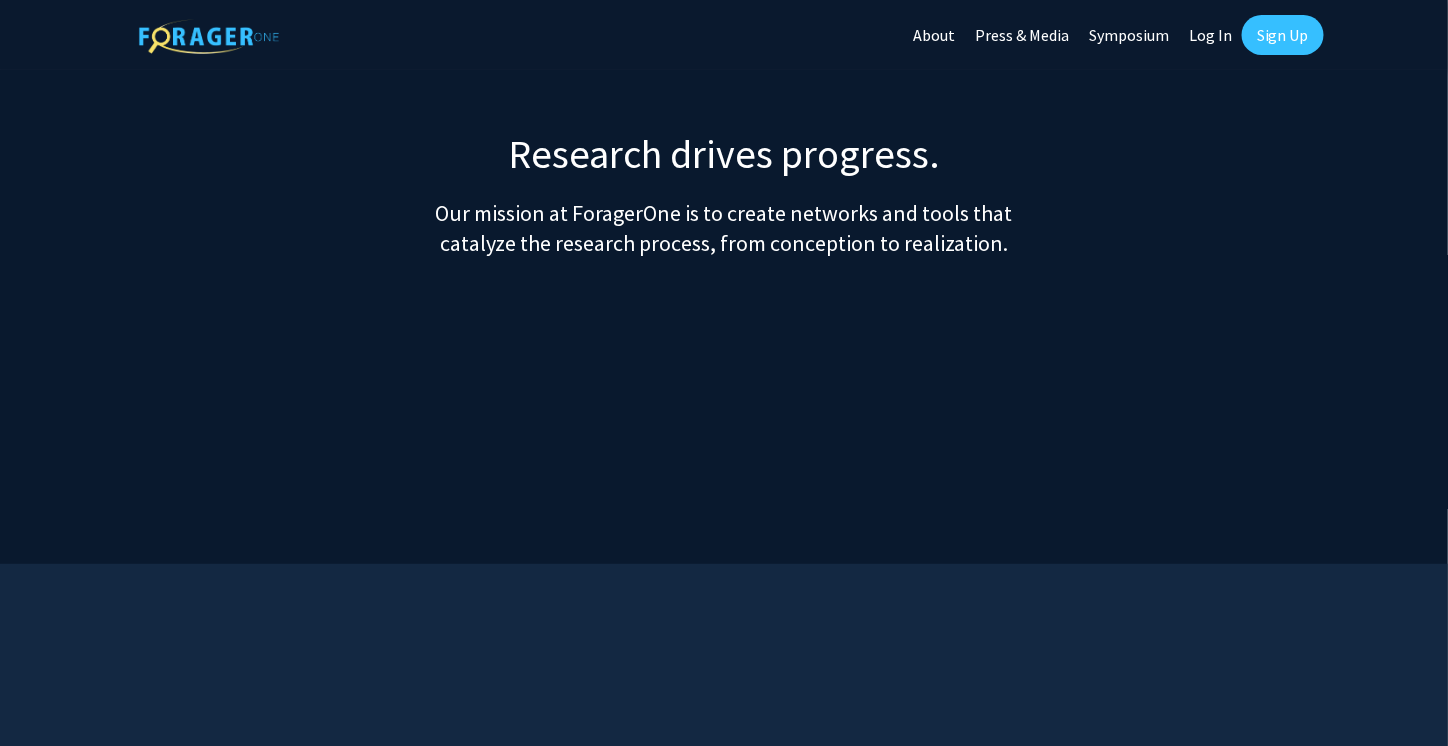 click on "Symposium" 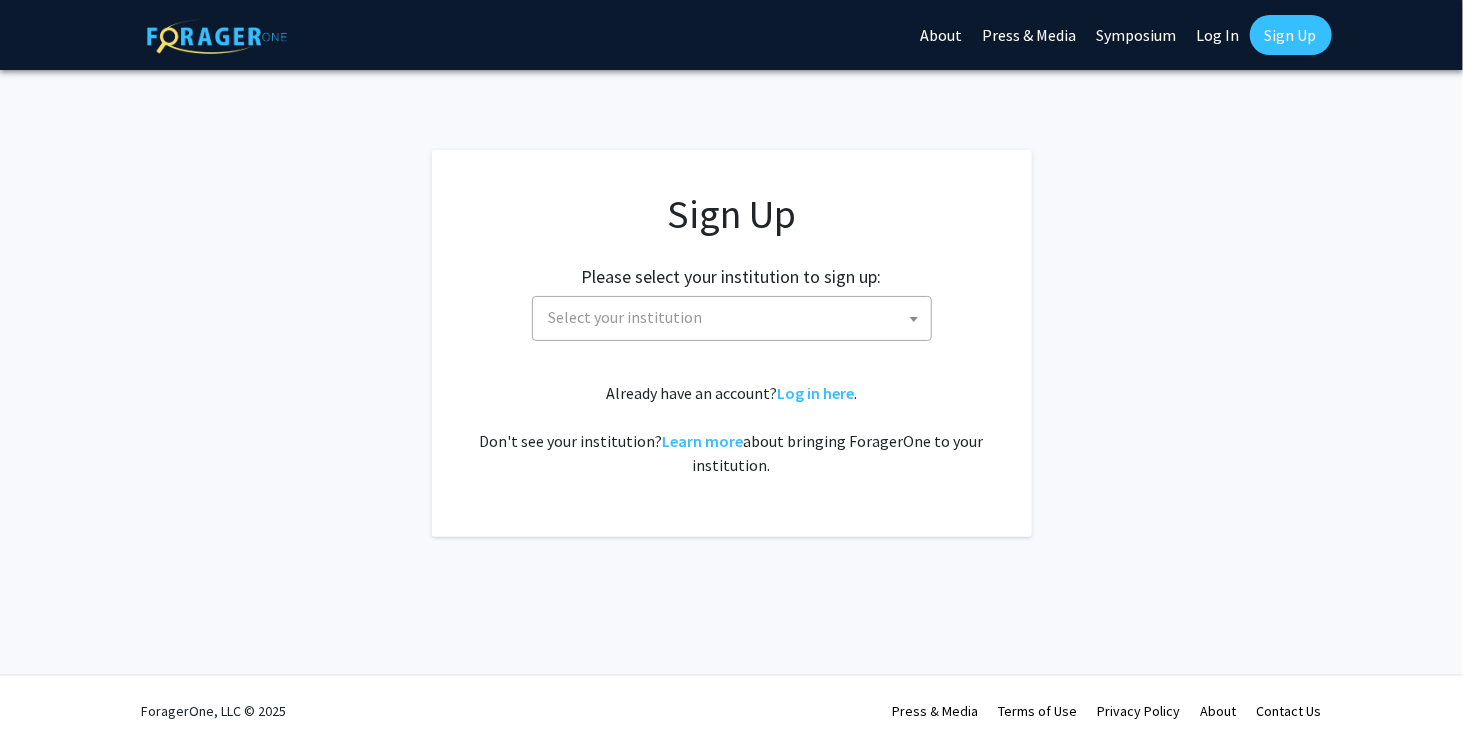 click on "Select your institution" at bounding box center [736, 317] 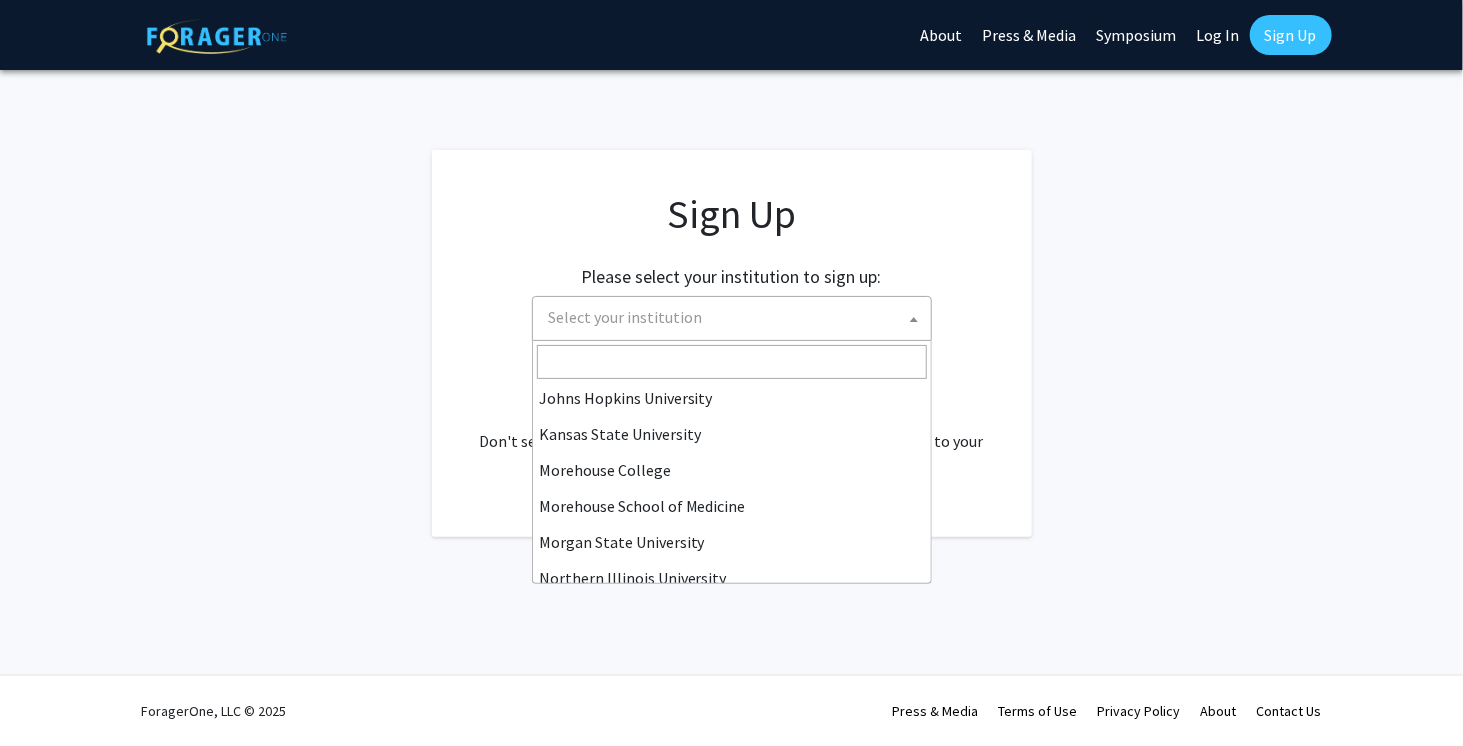 scroll, scrollTop: 400, scrollLeft: 0, axis: vertical 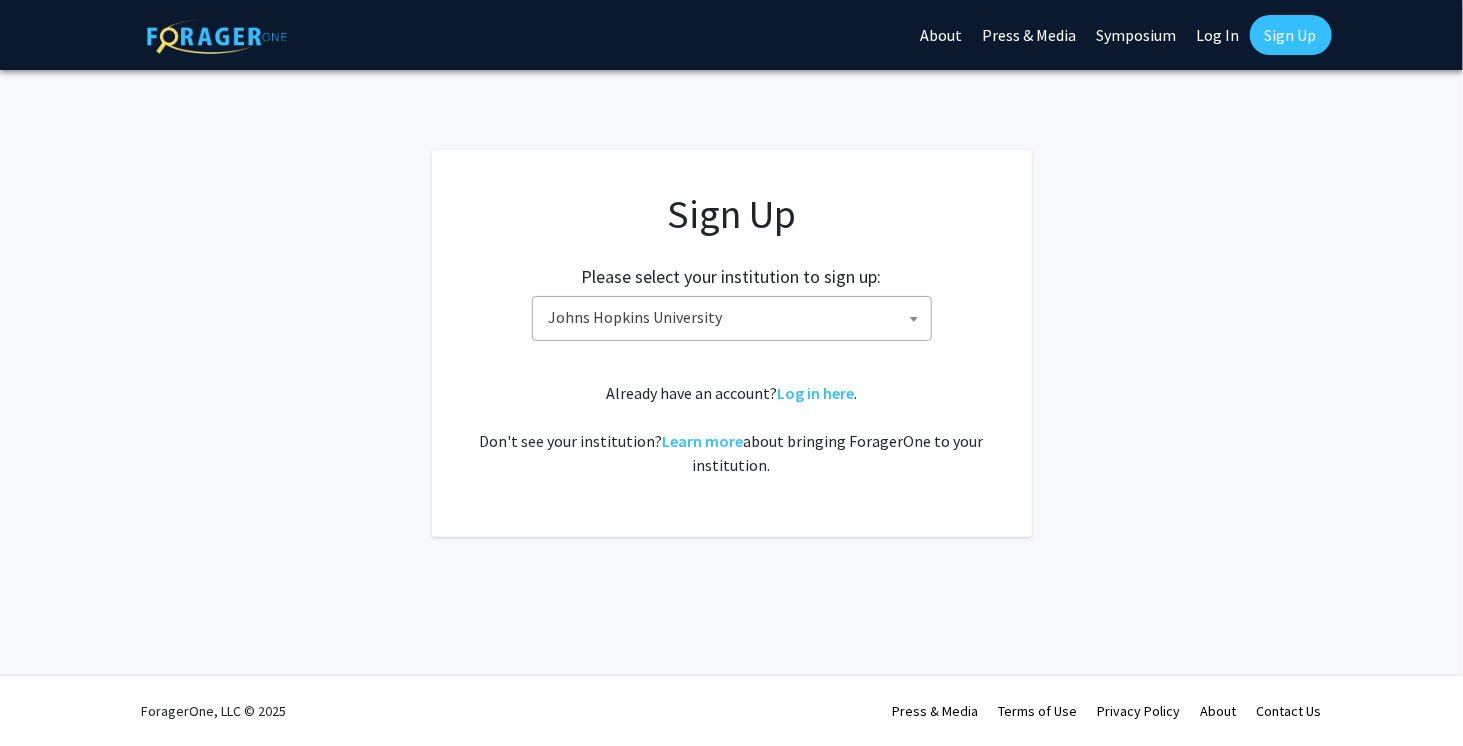 click on "Johns Hopkins University" at bounding box center [736, 317] 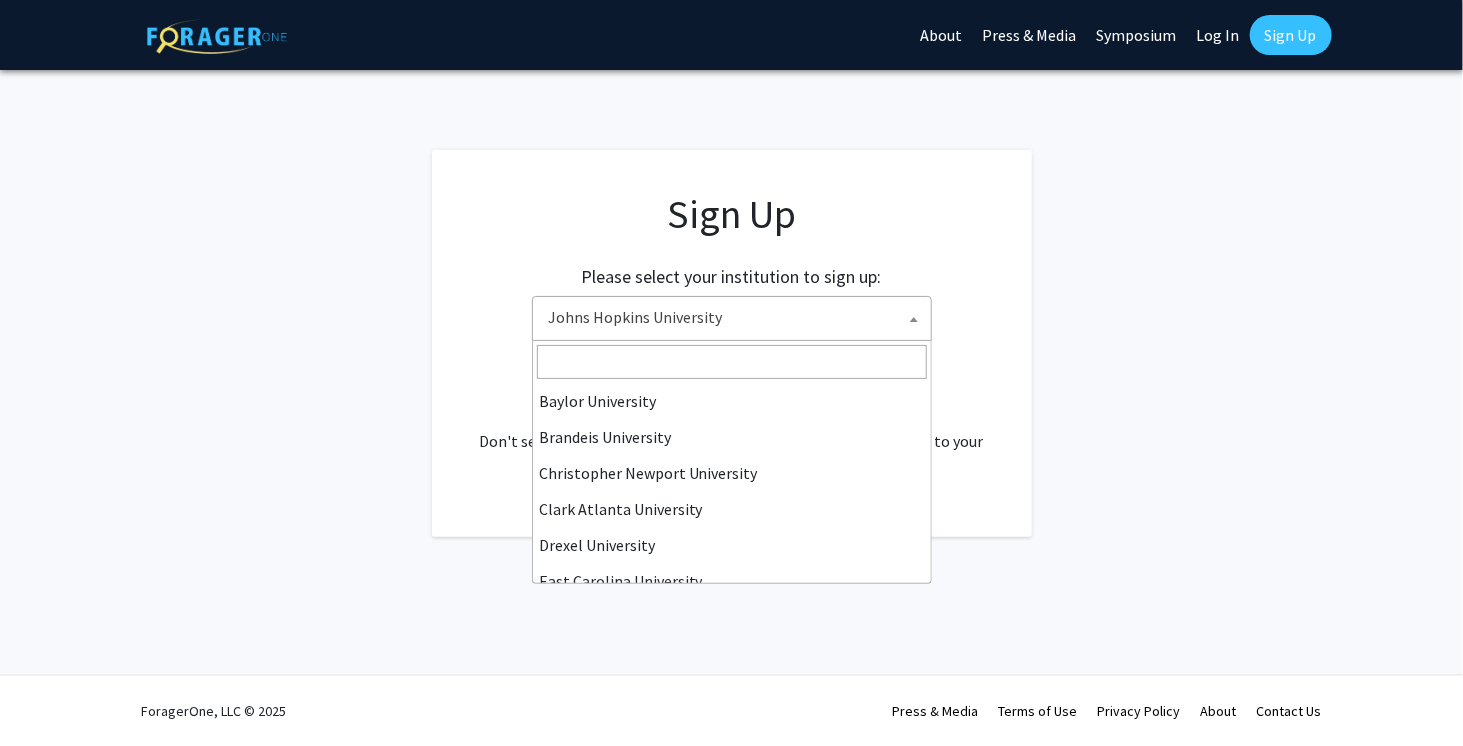 scroll, scrollTop: 360, scrollLeft: 0, axis: vertical 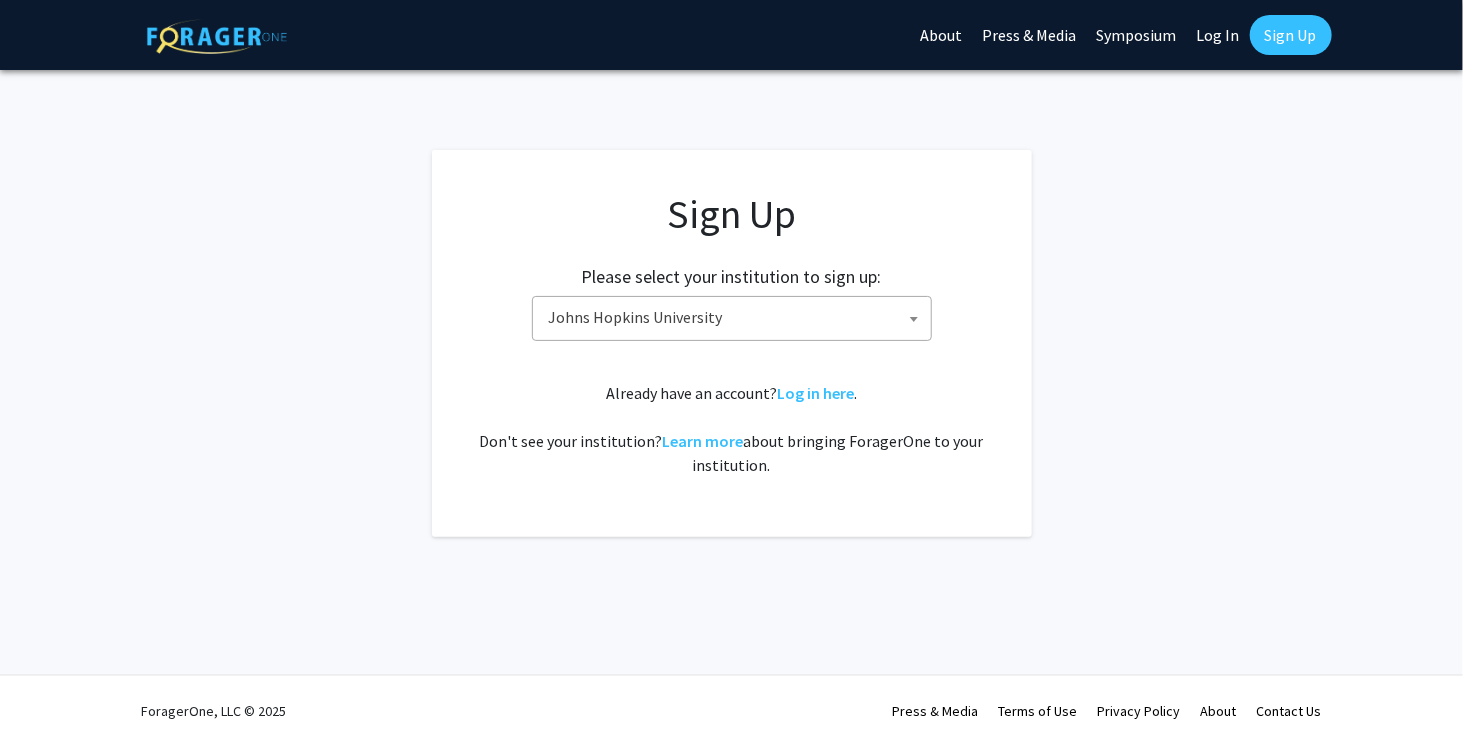 click on "Sign Up Please select your institution to sign up: Baylor University Brandeis University Christopher Newport University Clark Atlanta University Drexel University East Carolina University Eastern Michigan University Emory University Grand Valley State University Harvard University and Affiliated Hospitals High Point University Johns Hopkins University Kansas State University Morehouse College Morehouse School of Medicine Morgan State University Northern Illinois University Spelman College Thomas Jefferson University University of Georgia University of Hawaiʻi at Mānoa University of Kentucky University of Maryland University of Missouri Wayne State University Johns Hopkins University  Already have an account?  Log in here .   Don't see your institution?  Learn more  about bringing ForagerOne to your institution." 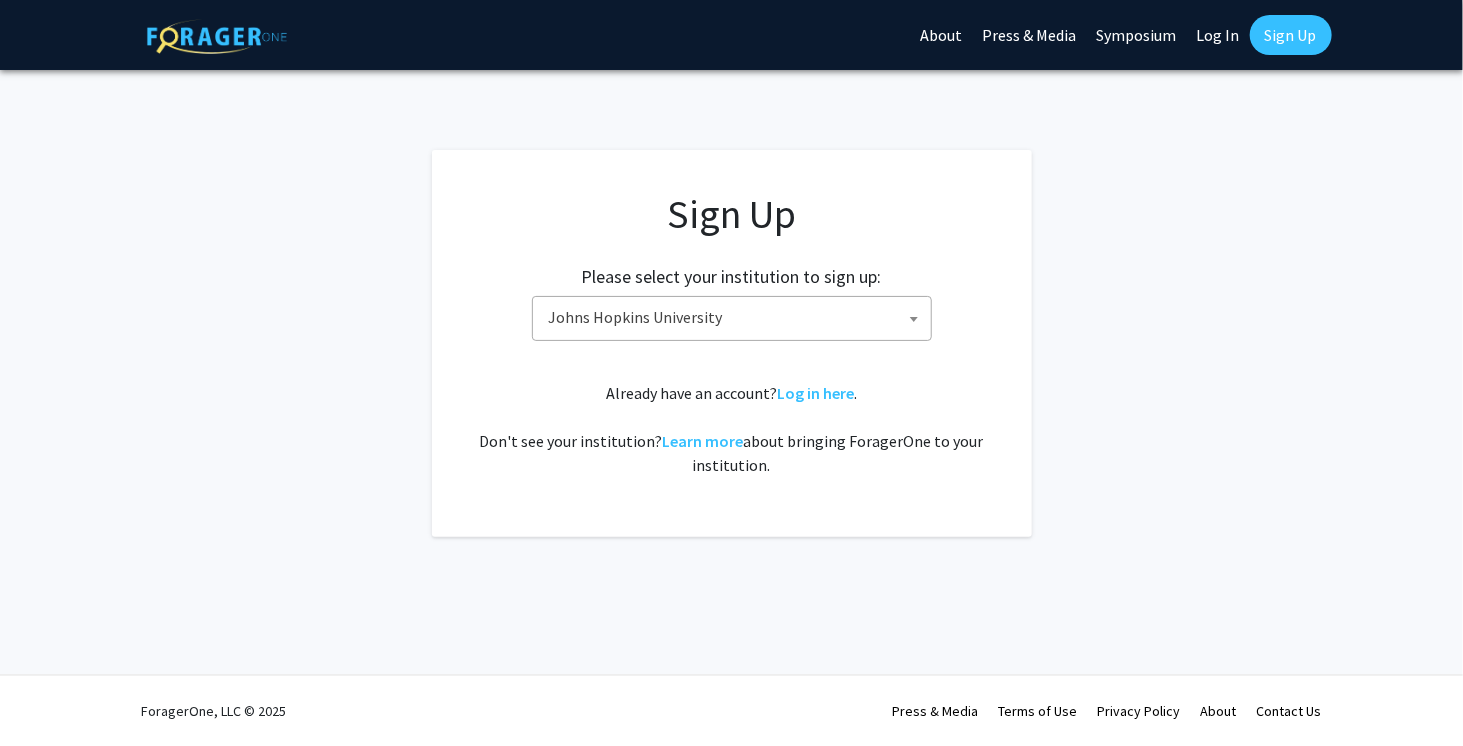 click on "Sign Up" 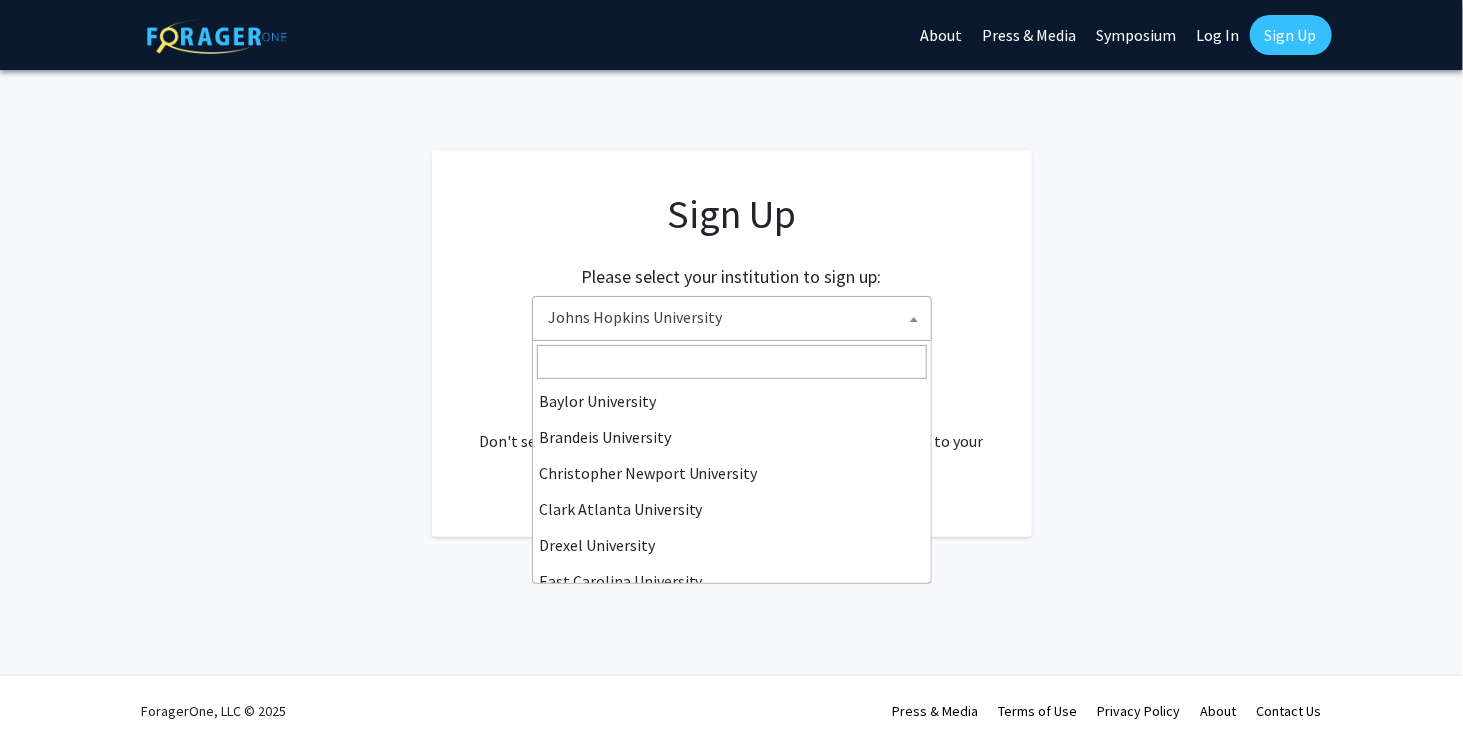 scroll, scrollTop: 360, scrollLeft: 0, axis: vertical 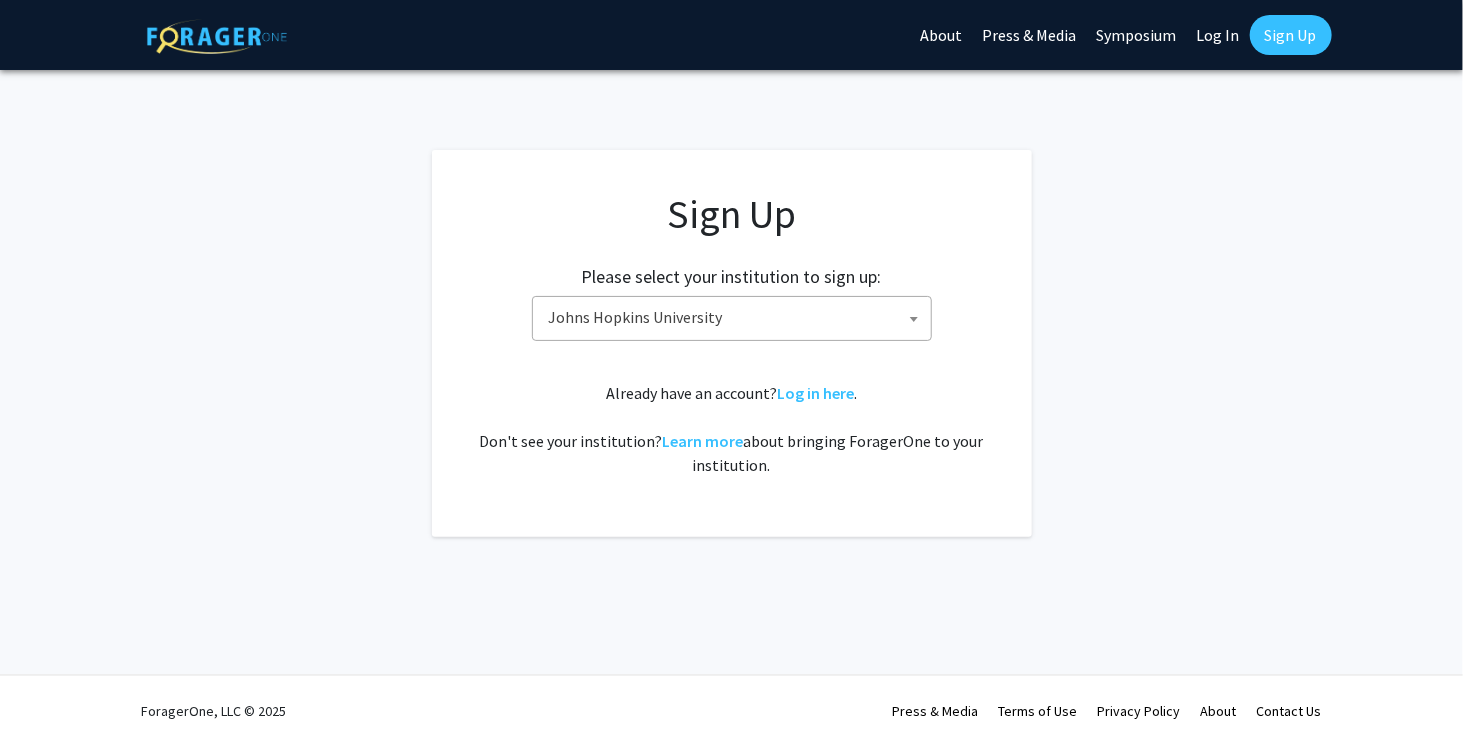 click on "Johns Hopkins University" at bounding box center (736, 317) 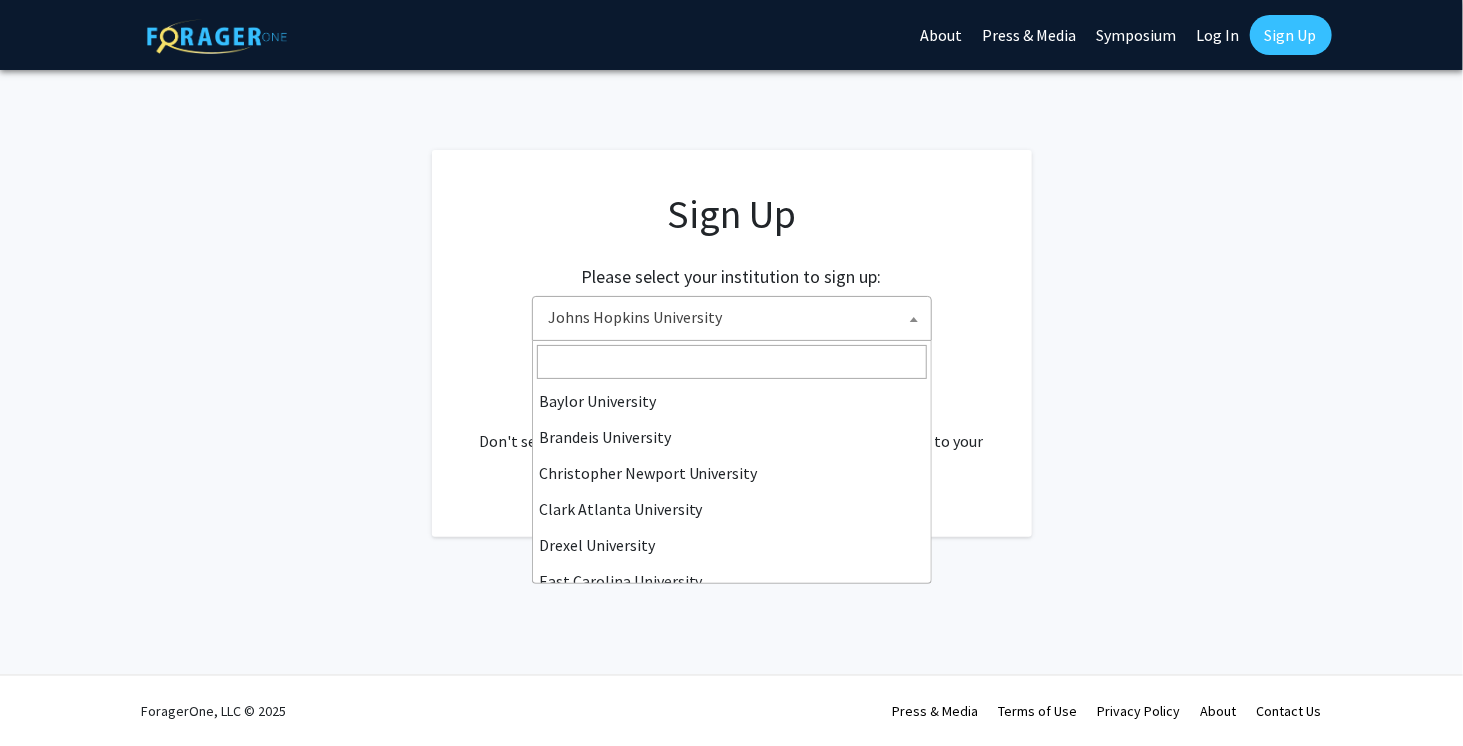 scroll, scrollTop: 360, scrollLeft: 0, axis: vertical 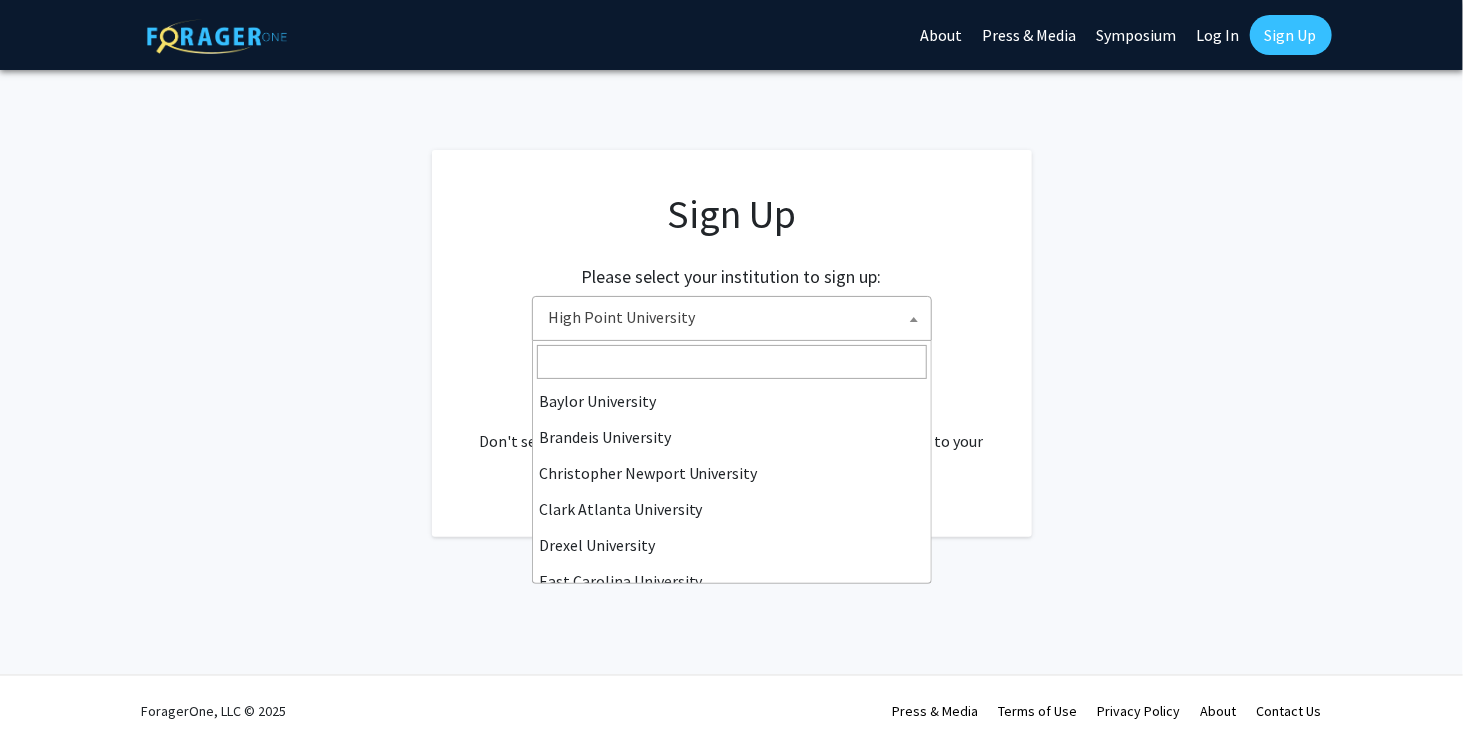 click on "High Point University" at bounding box center (736, 317) 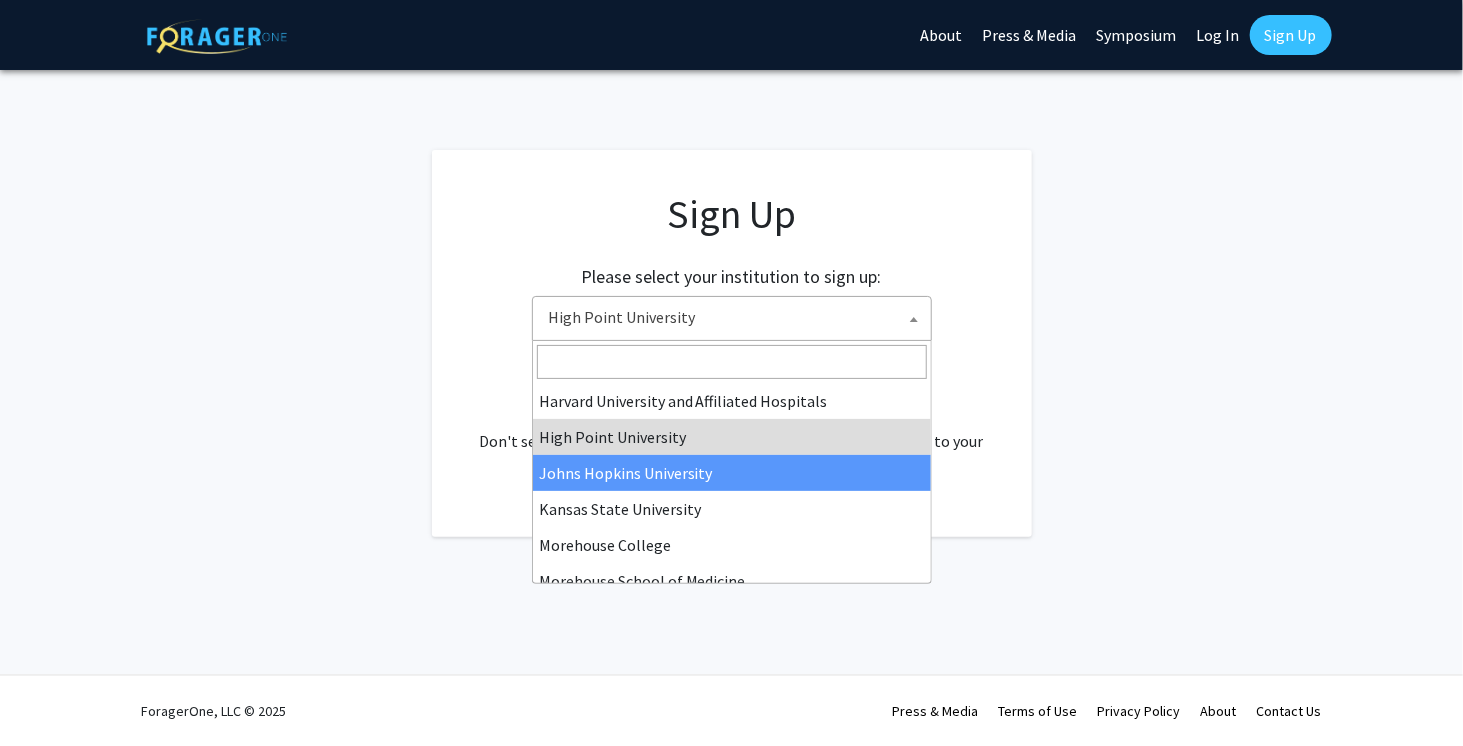 select on "1" 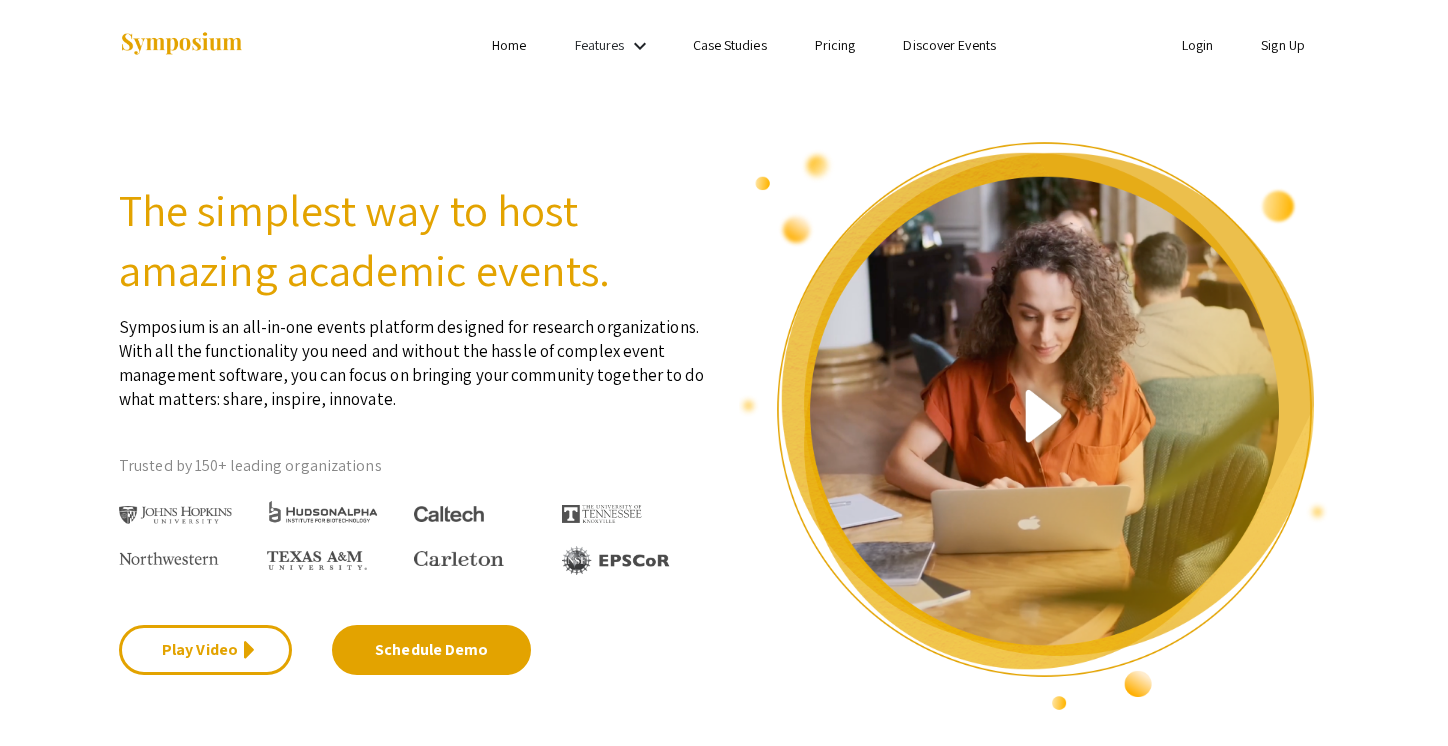 scroll, scrollTop: 0, scrollLeft: 0, axis: both 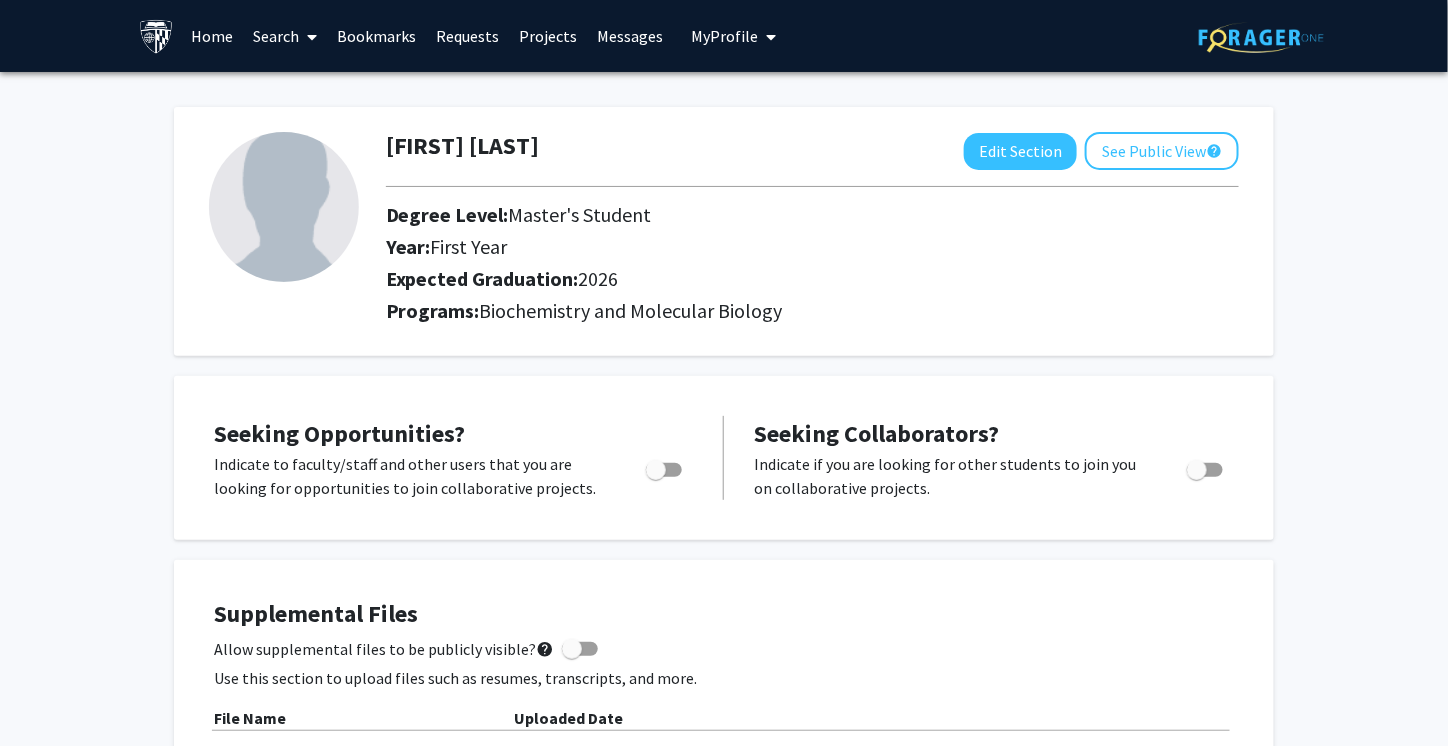 click on "Home" at bounding box center [213, 36] 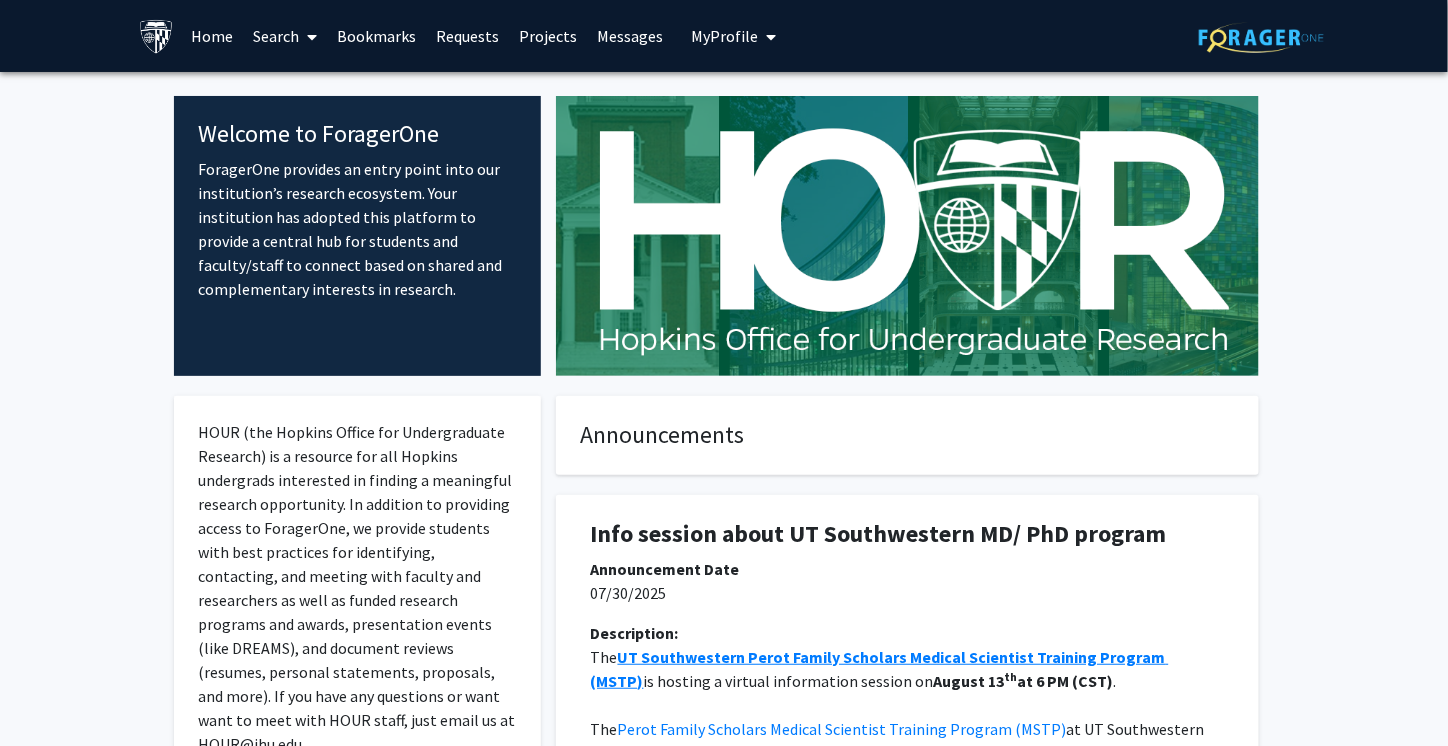 click at bounding box center [309, 37] 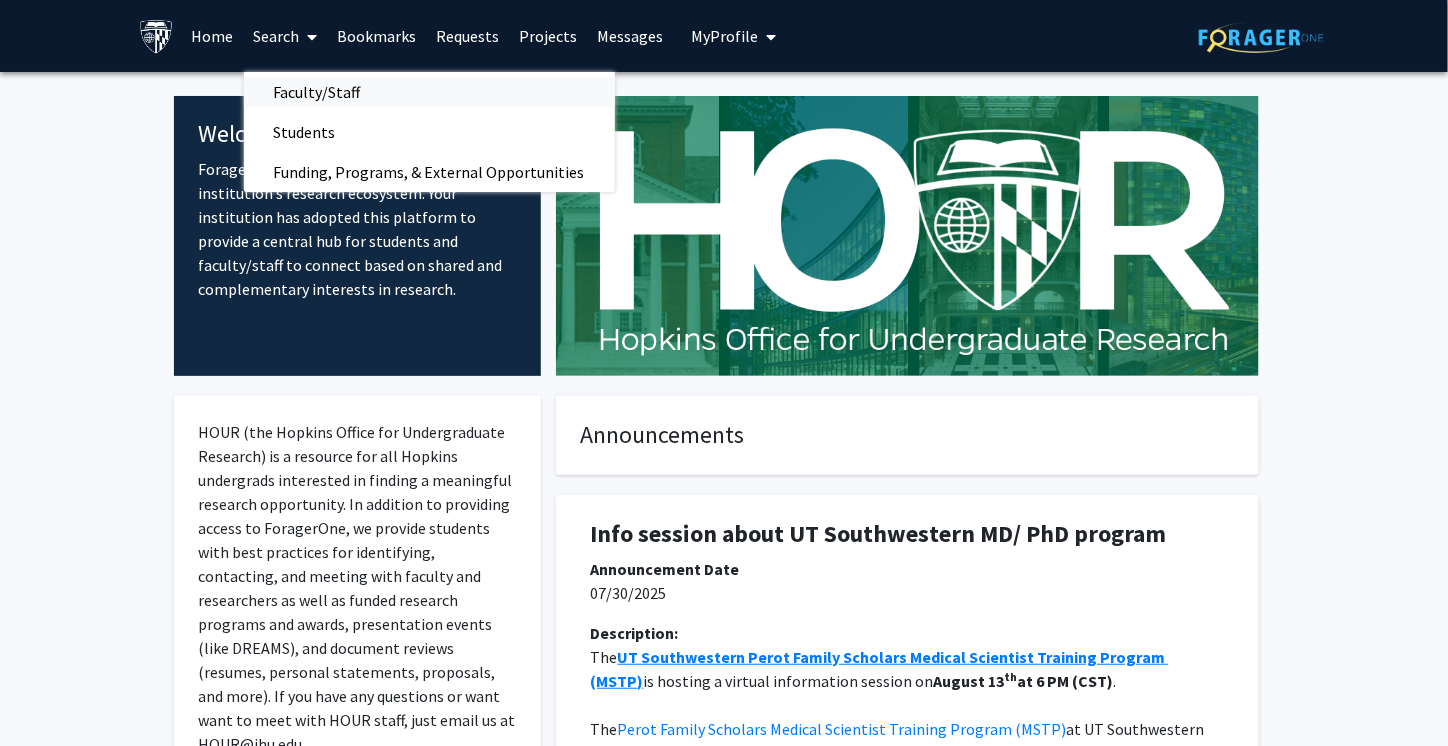 click on "Faculty/Staff" at bounding box center (317, 92) 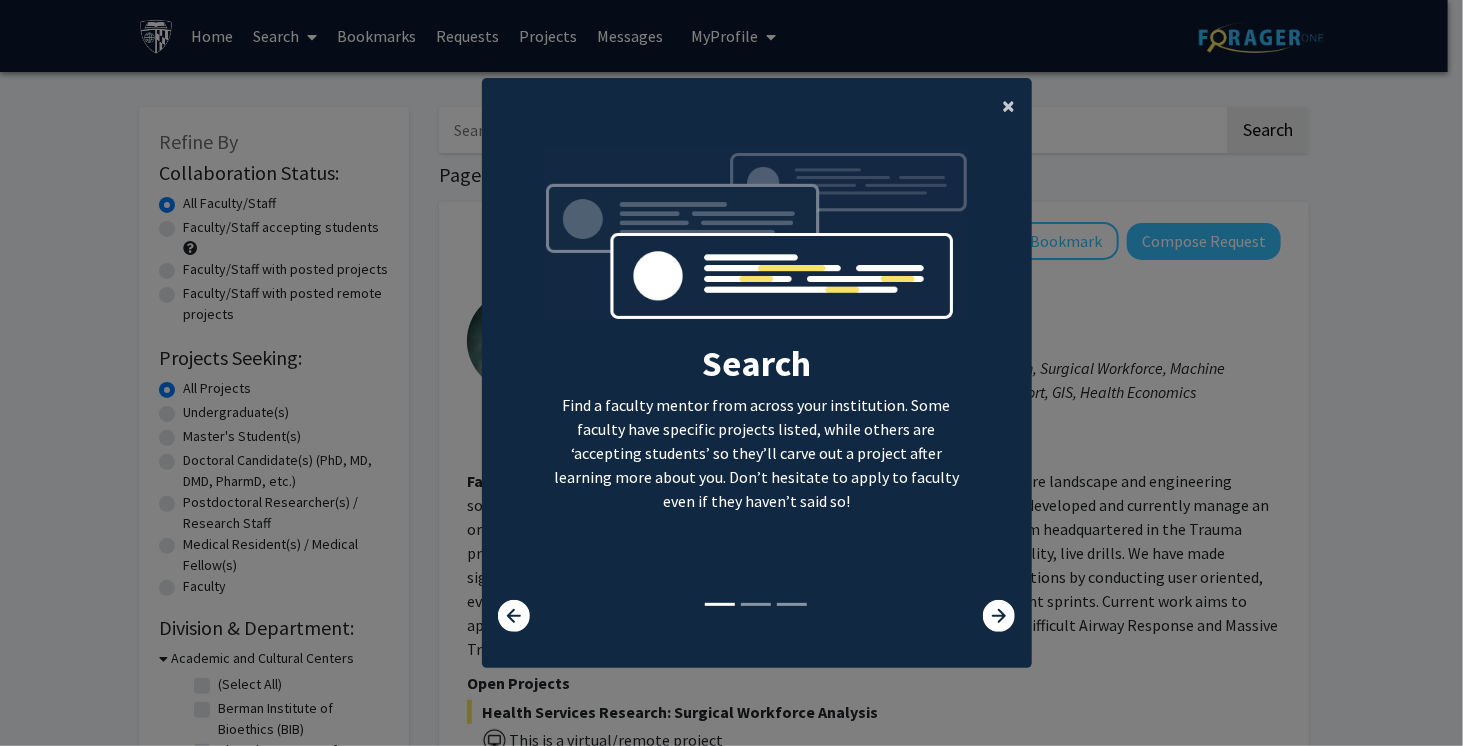 click on "×" 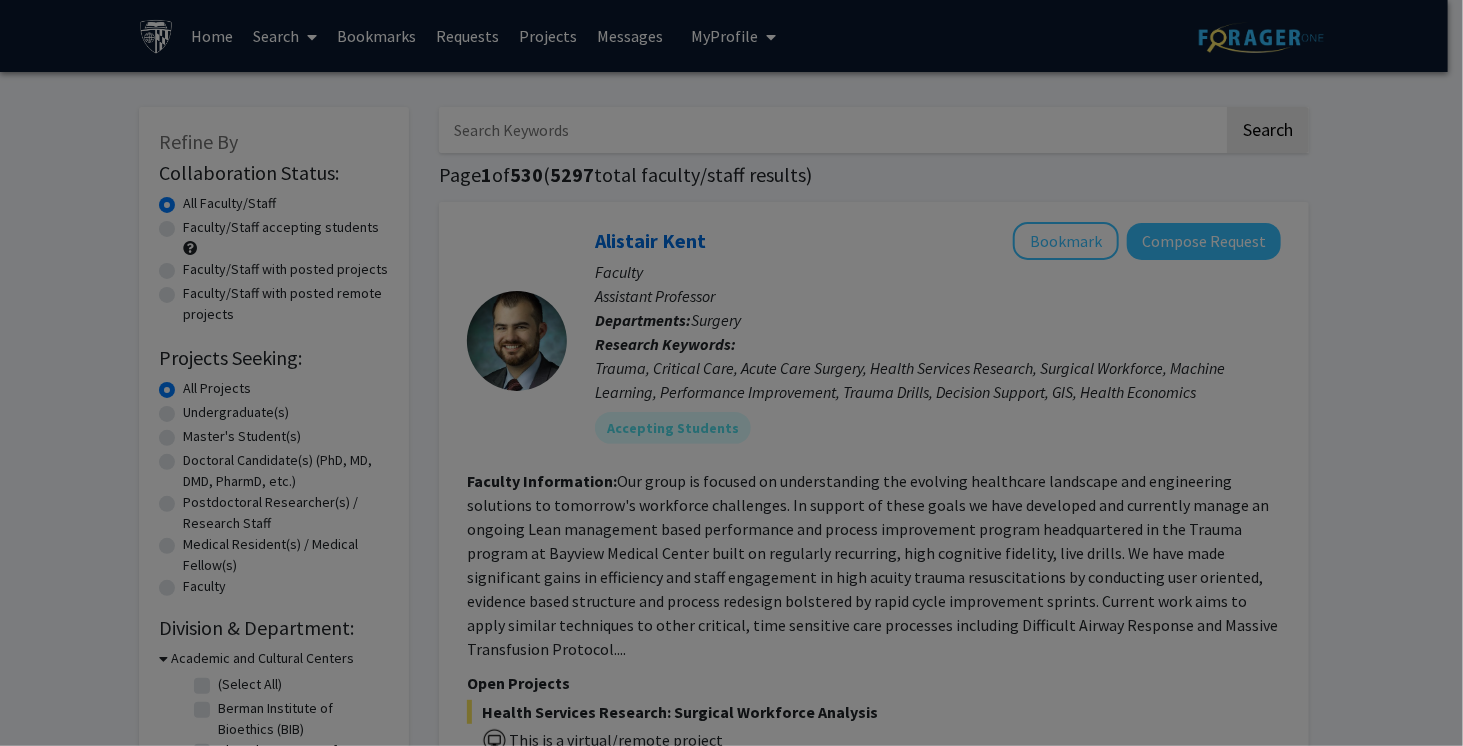 click on "Search  Find a faculty mentor from across your institution. Some faculty have specific projects listed, while others are ‘accepting students’ so they’ll carve out a project after learning more about you. Don’t hesitate to apply to faculty even if they haven’t said so!  Bookmark  Don’t lose track of the faculty mentors you’re interested in working with. Save them as you go and apply to work with them whenever you’re ready!  Apply  We help you put your best foot forward to get the attention of faculty. On average, students applying via ForagerOne need to only submit 2-3 requests to connect with at least one faculty." at bounding box center (757, 203) 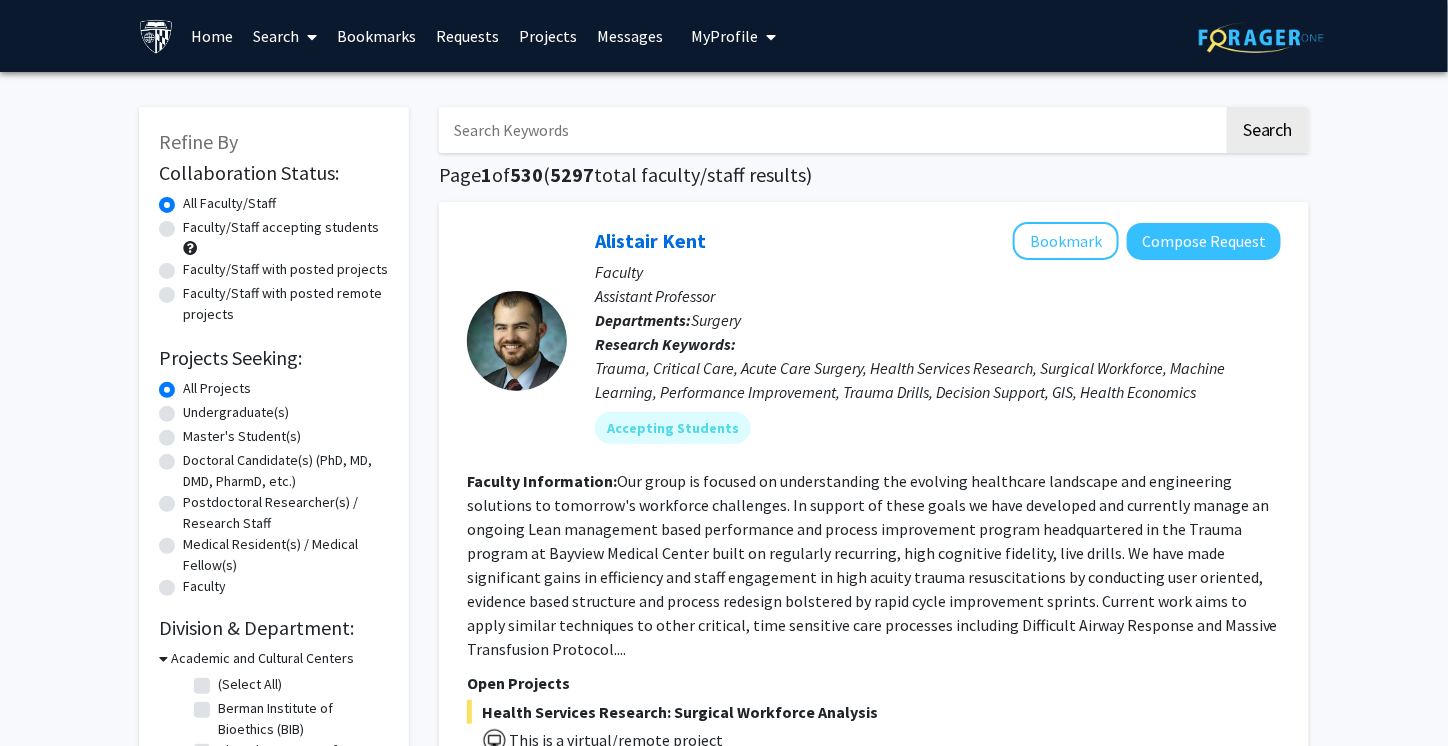 click on "Projects" at bounding box center (549, 36) 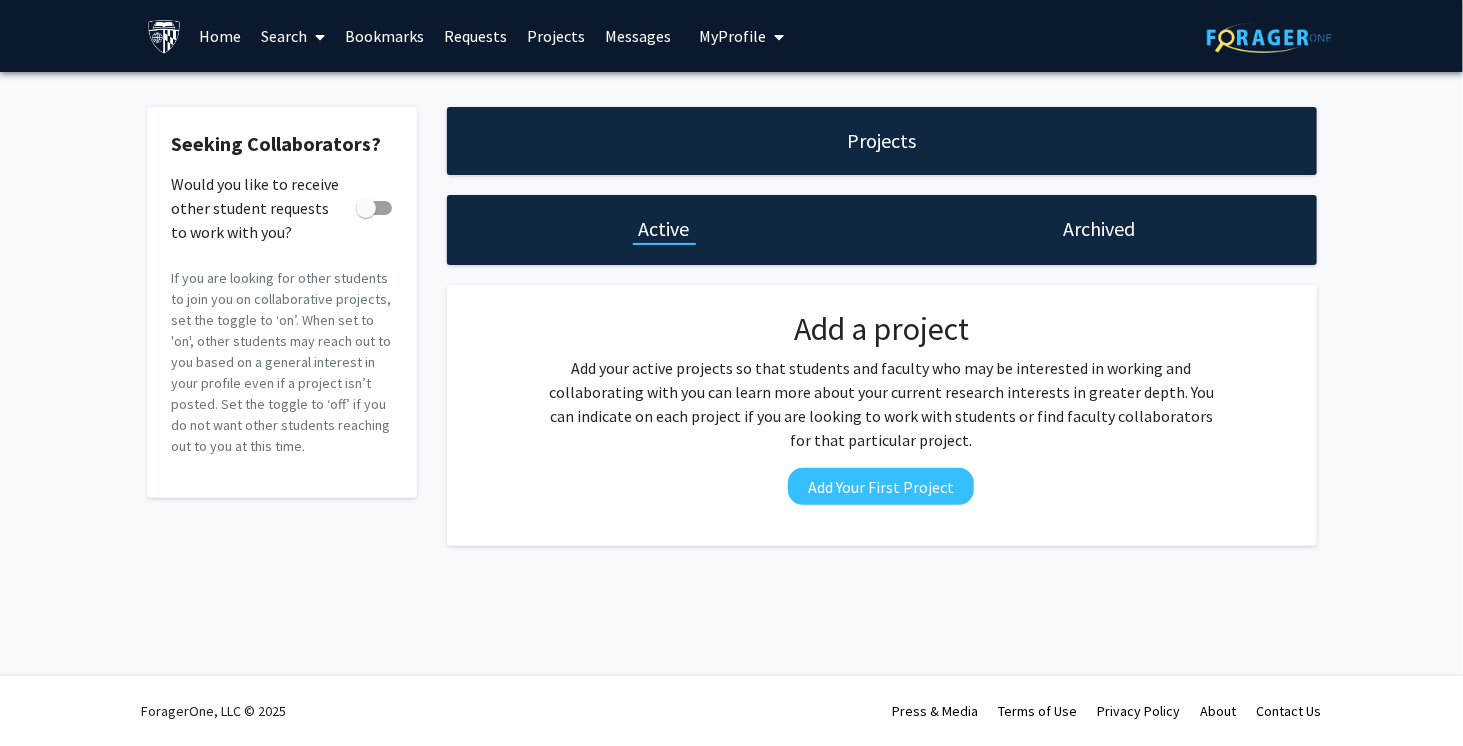 click on "Messages" at bounding box center [638, 36] 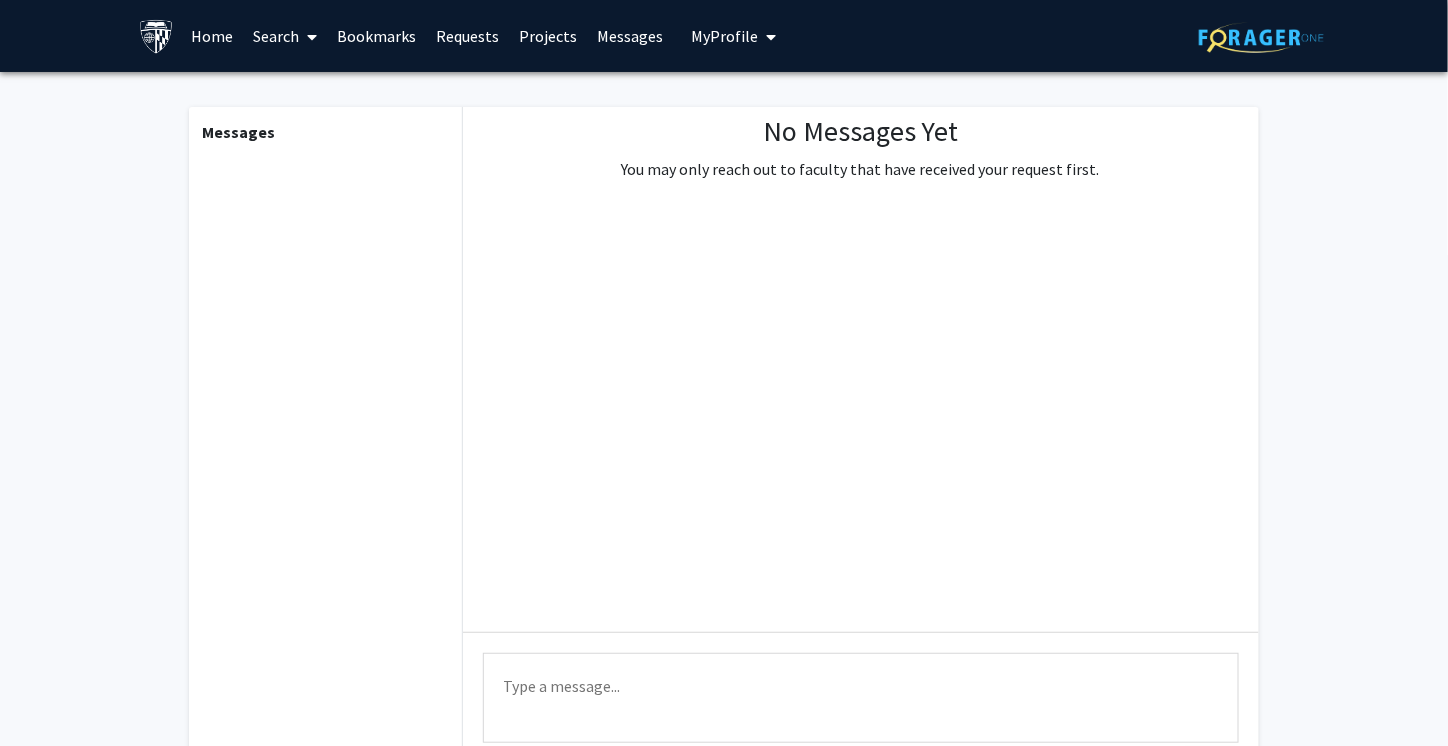 click on "Requests" at bounding box center (468, 36) 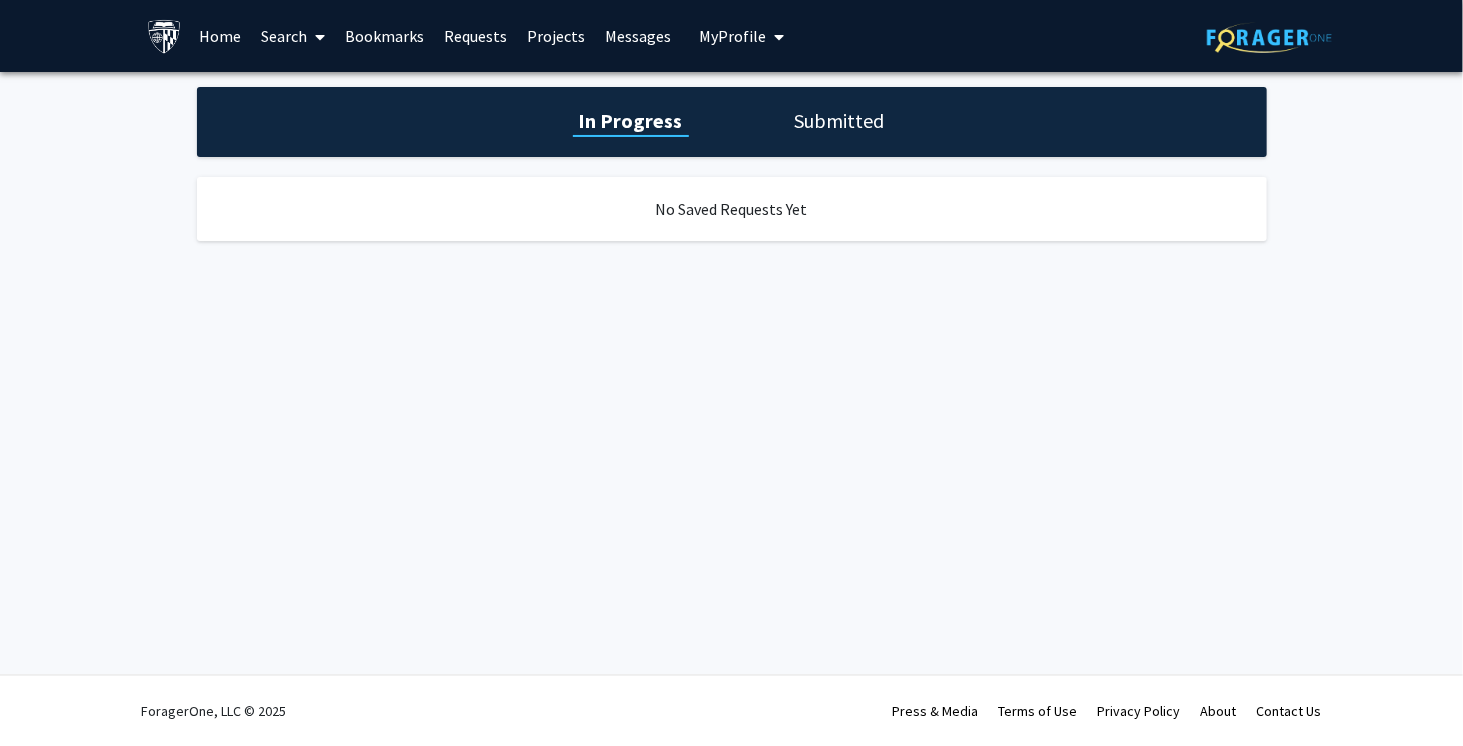 click on "Bookmarks" at bounding box center (384, 36) 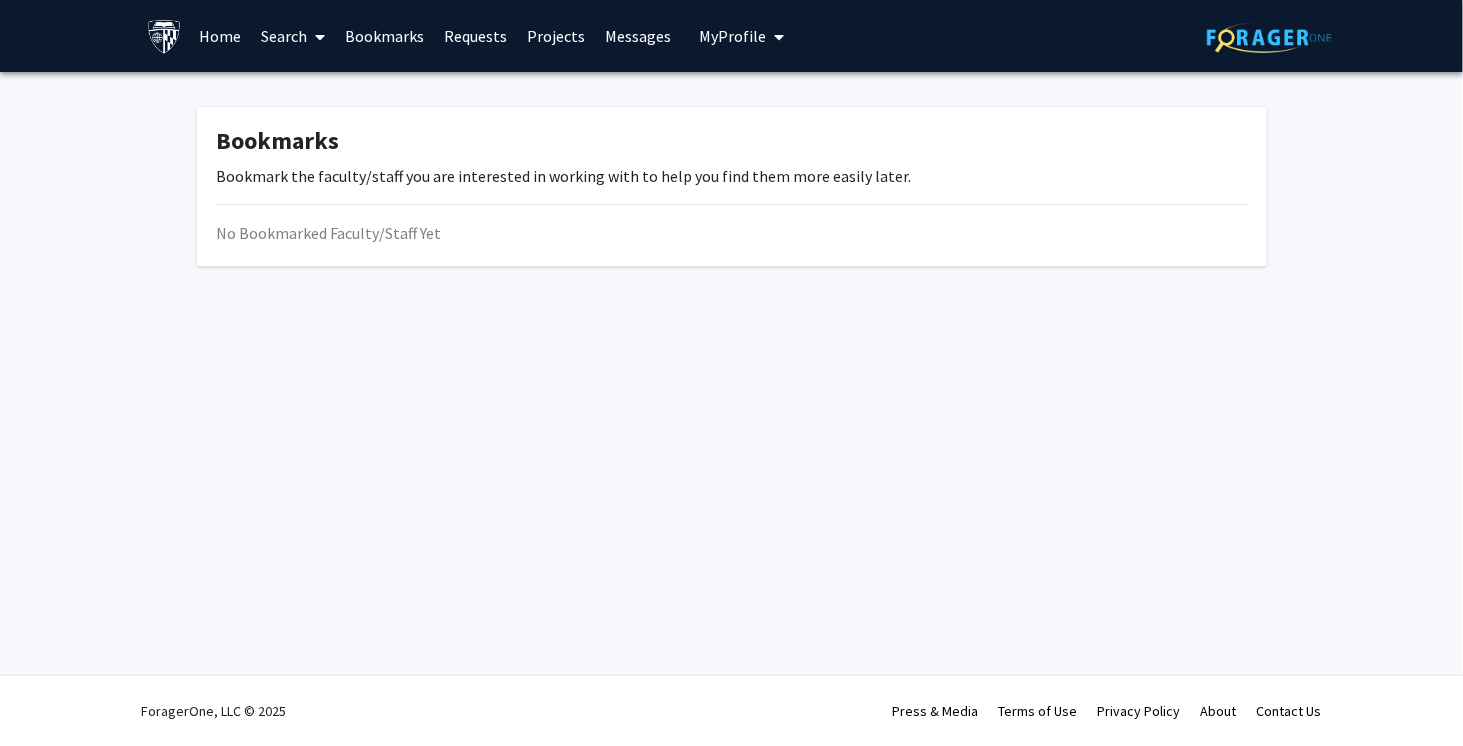 click on "Search" at bounding box center (293, 36) 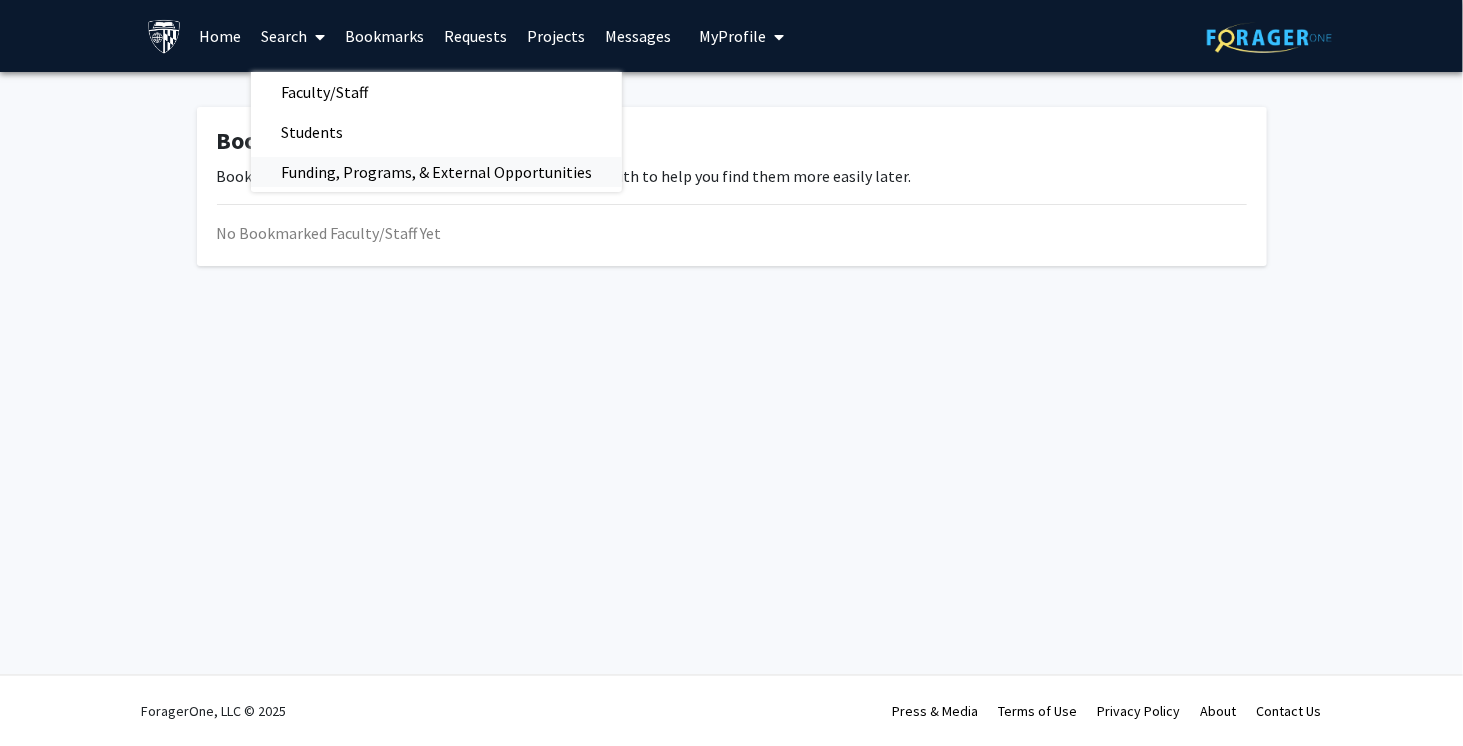 click on "Funding, Programs, & External Opportunities" at bounding box center (436, 172) 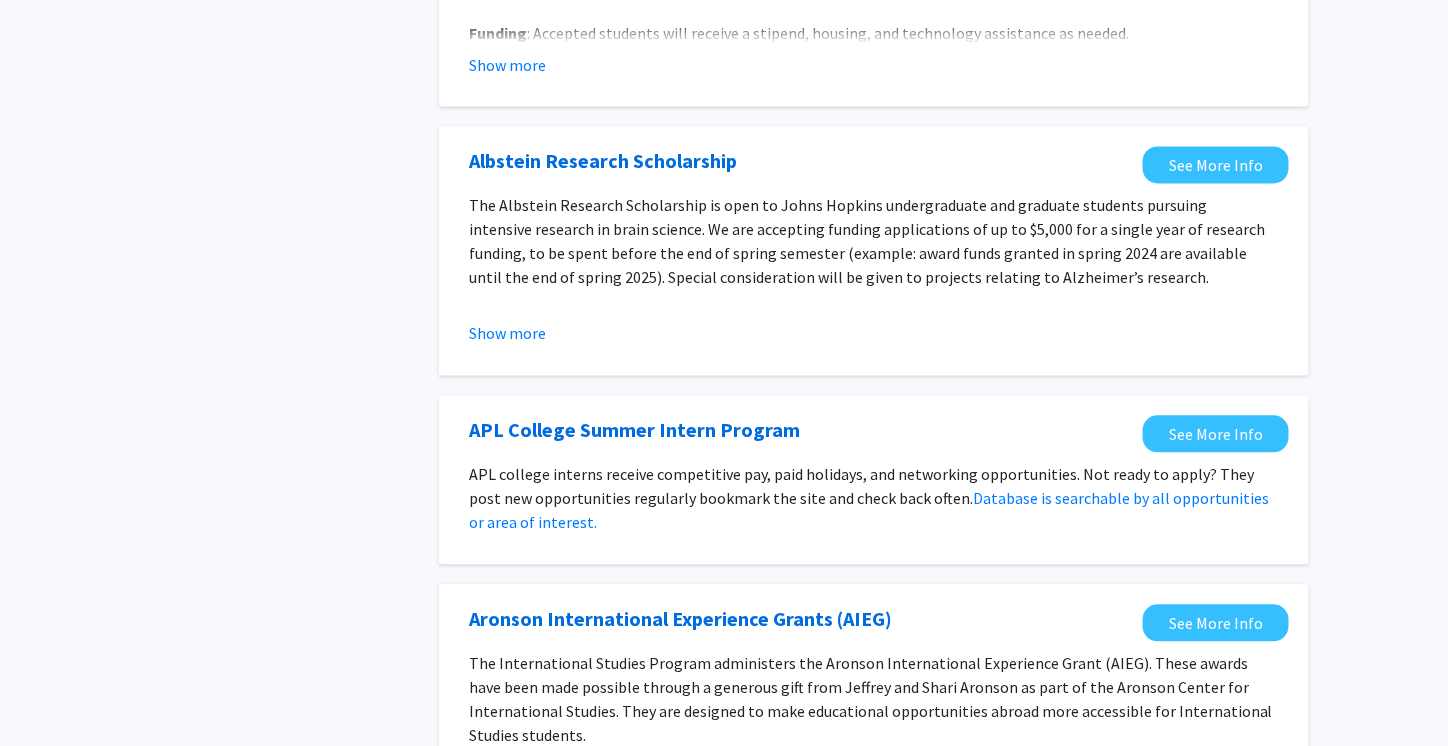scroll, scrollTop: 1200, scrollLeft: 0, axis: vertical 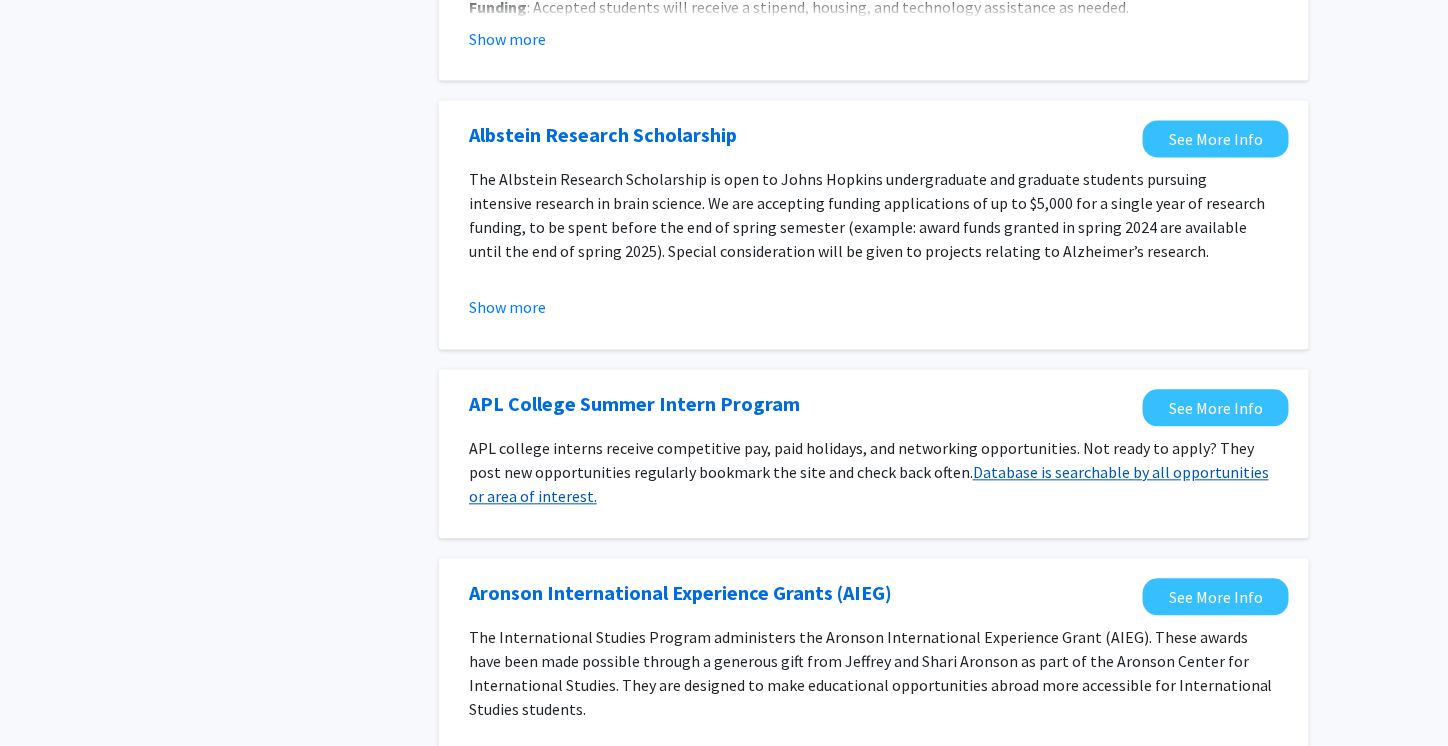 click on "Database is searchable by all opportunities or area of interest." 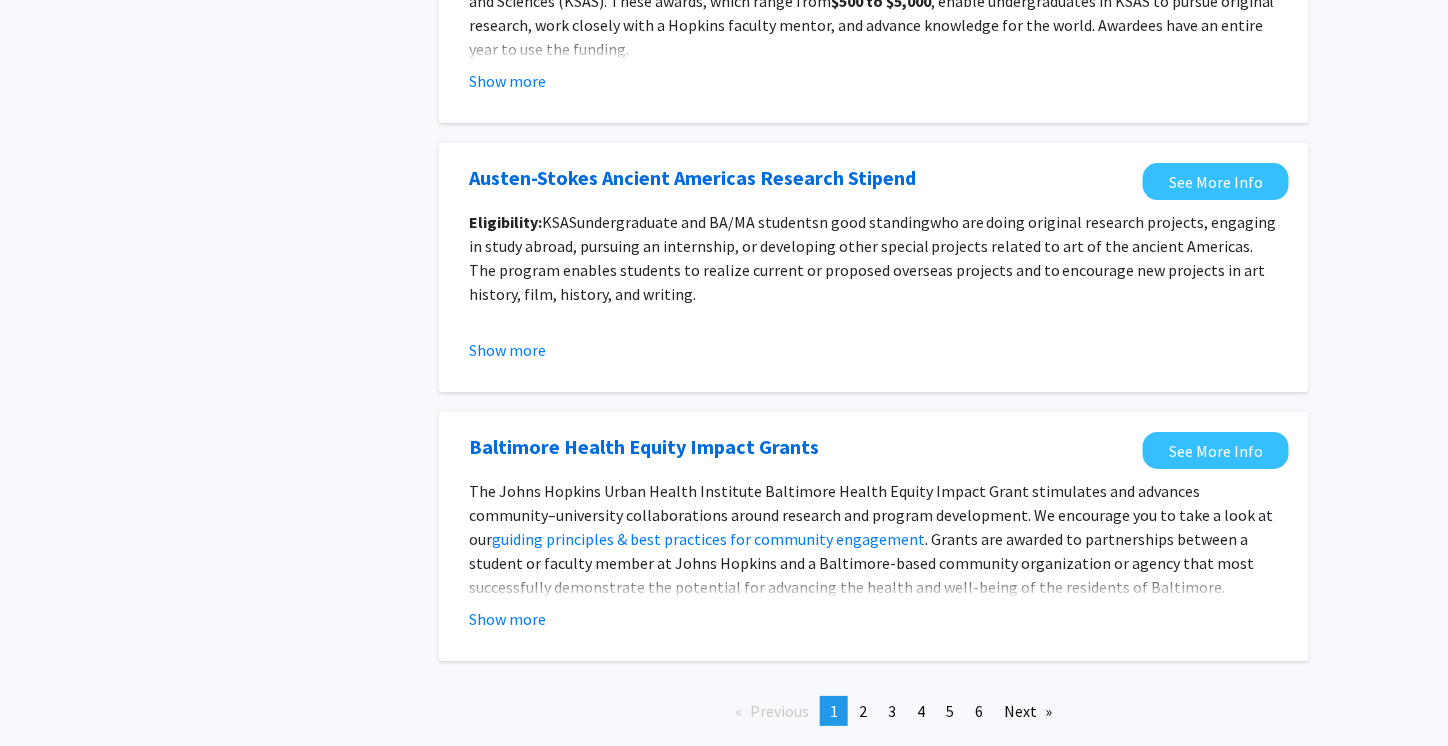 scroll, scrollTop: 2200, scrollLeft: 0, axis: vertical 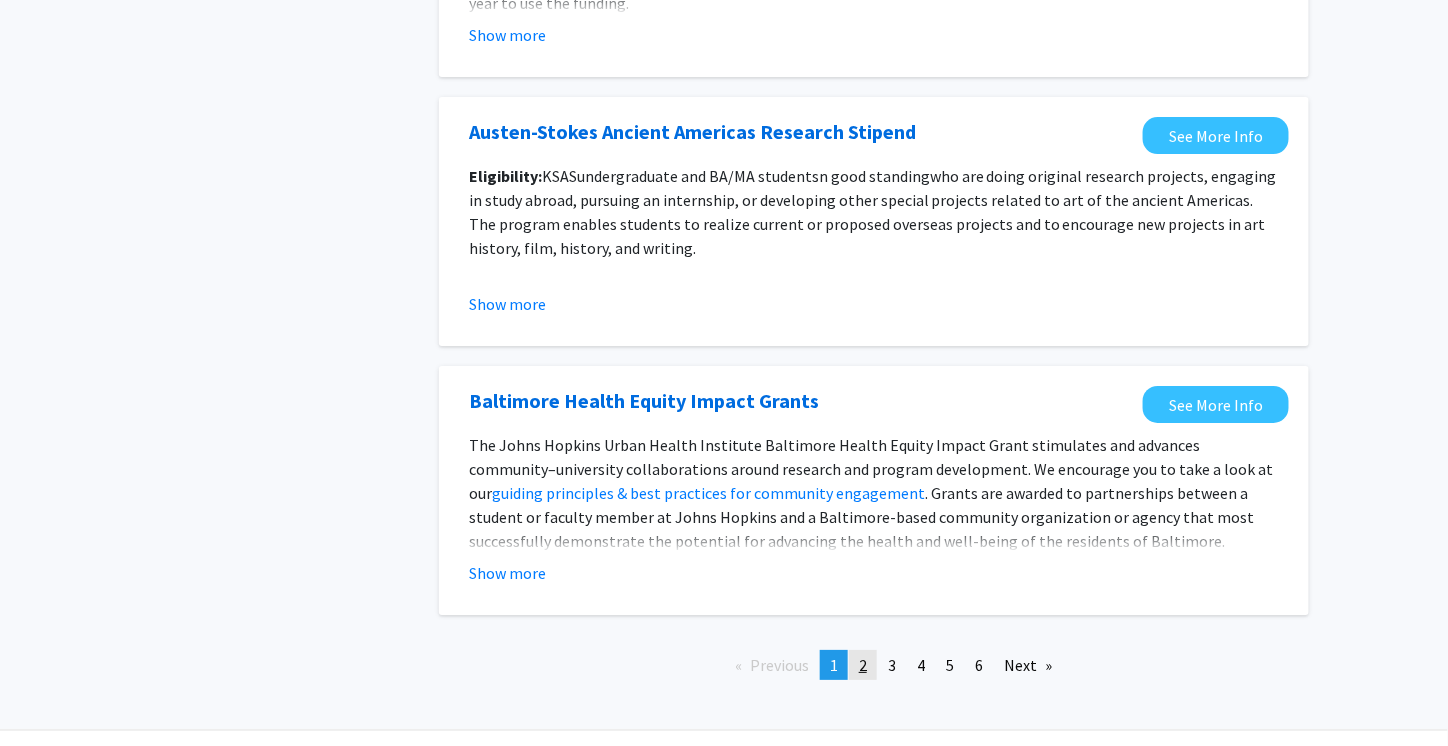 click on "2" 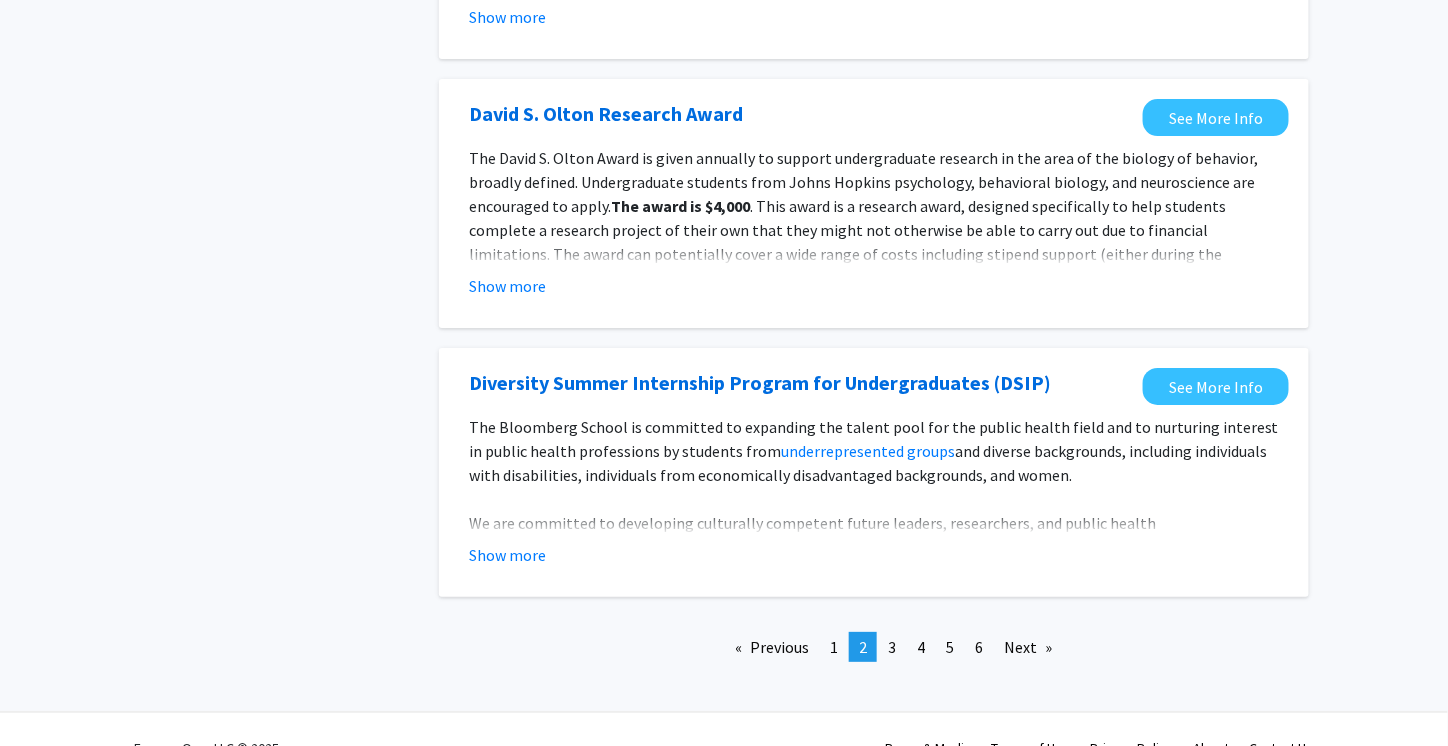 scroll, scrollTop: 2300, scrollLeft: 0, axis: vertical 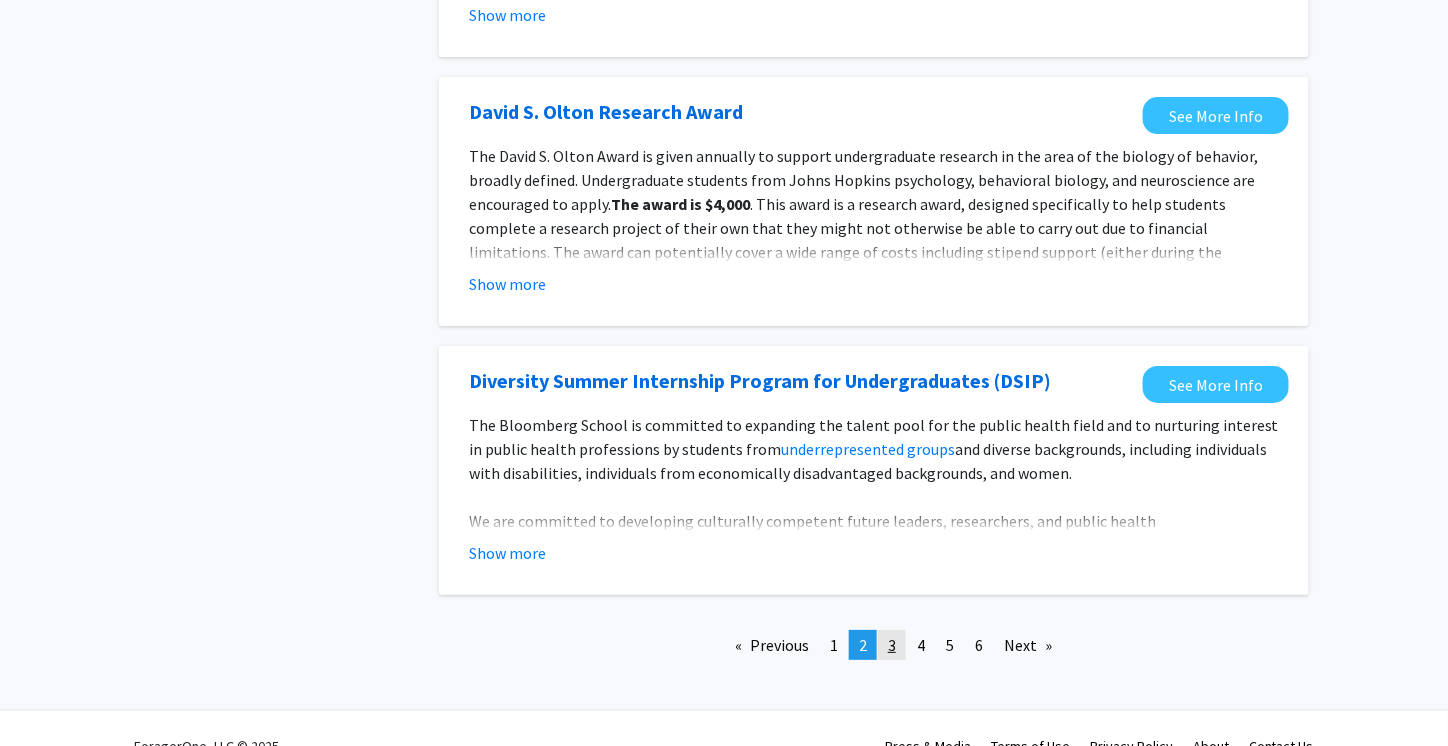 click on "3" 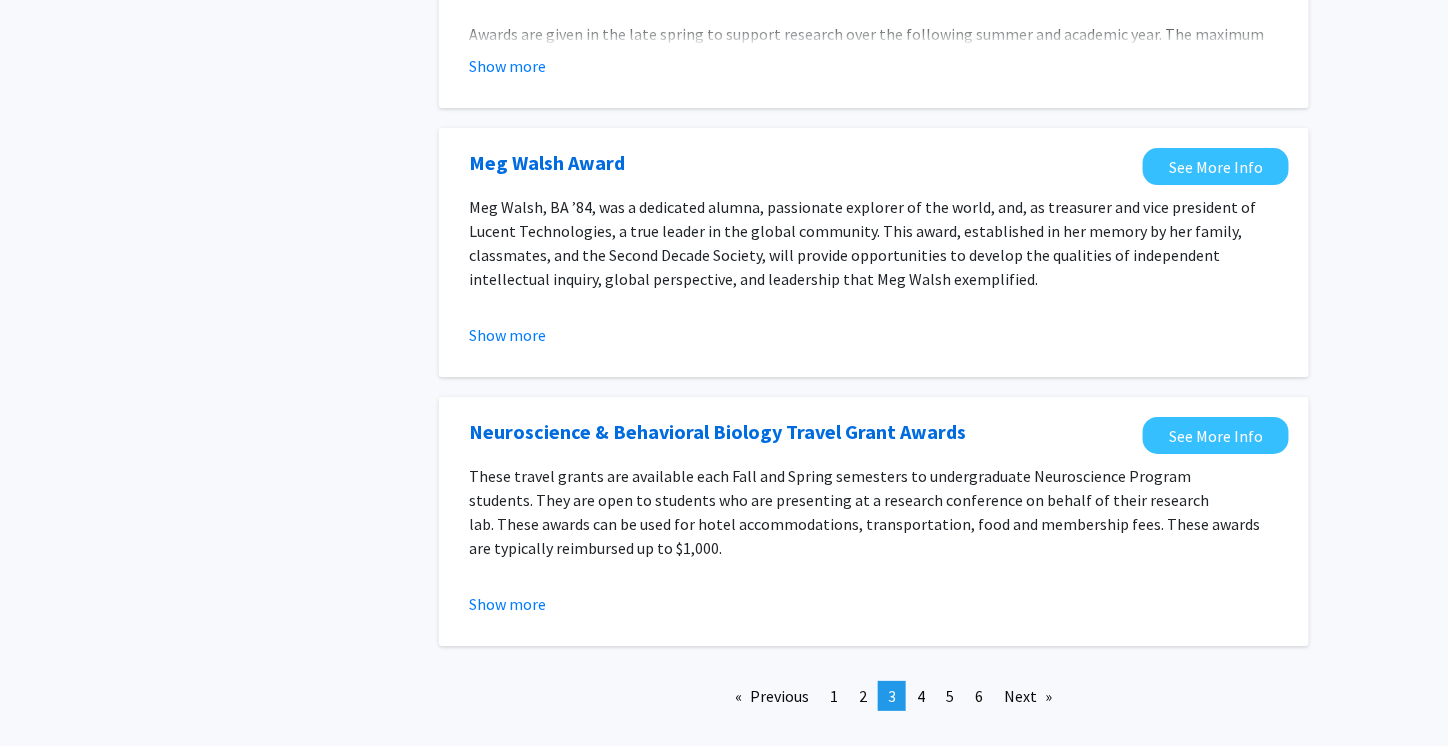 scroll, scrollTop: 2200, scrollLeft: 0, axis: vertical 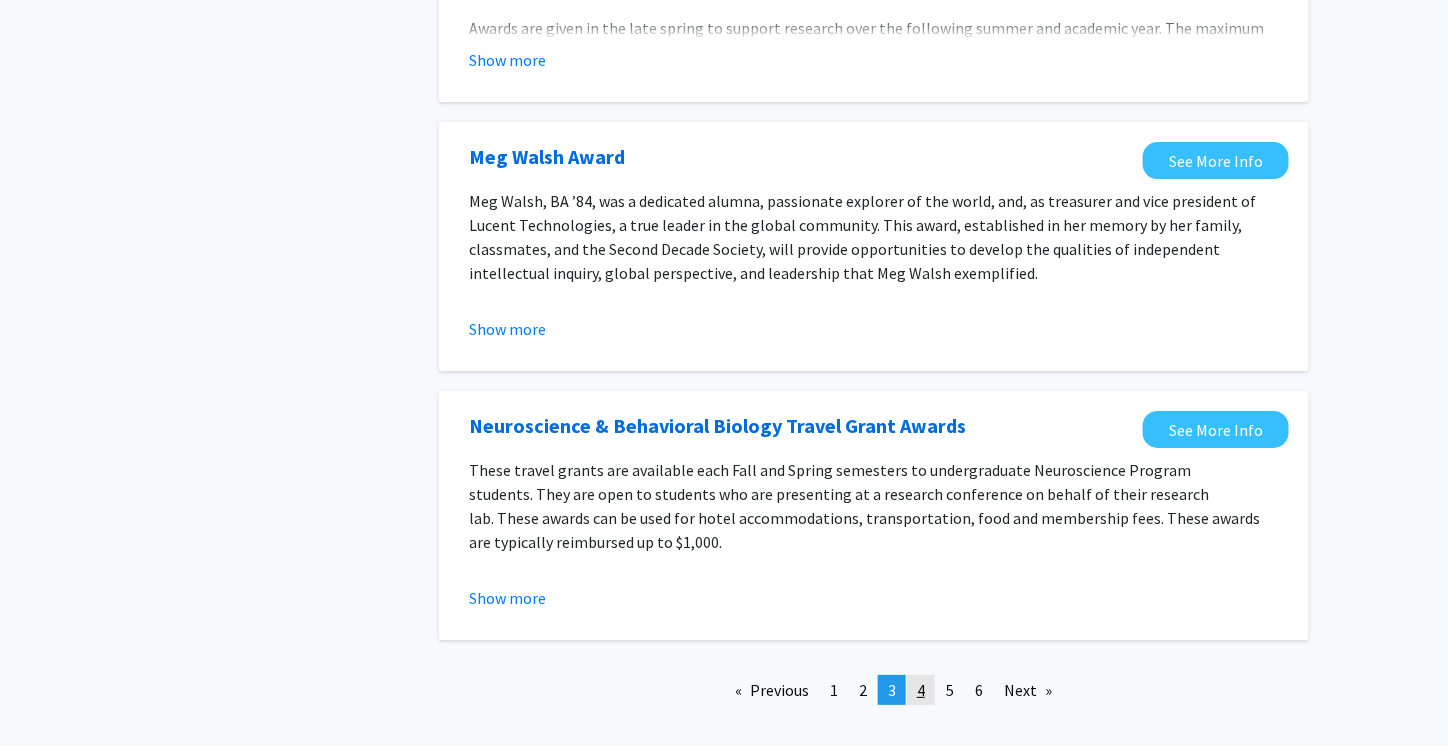 click on "4" 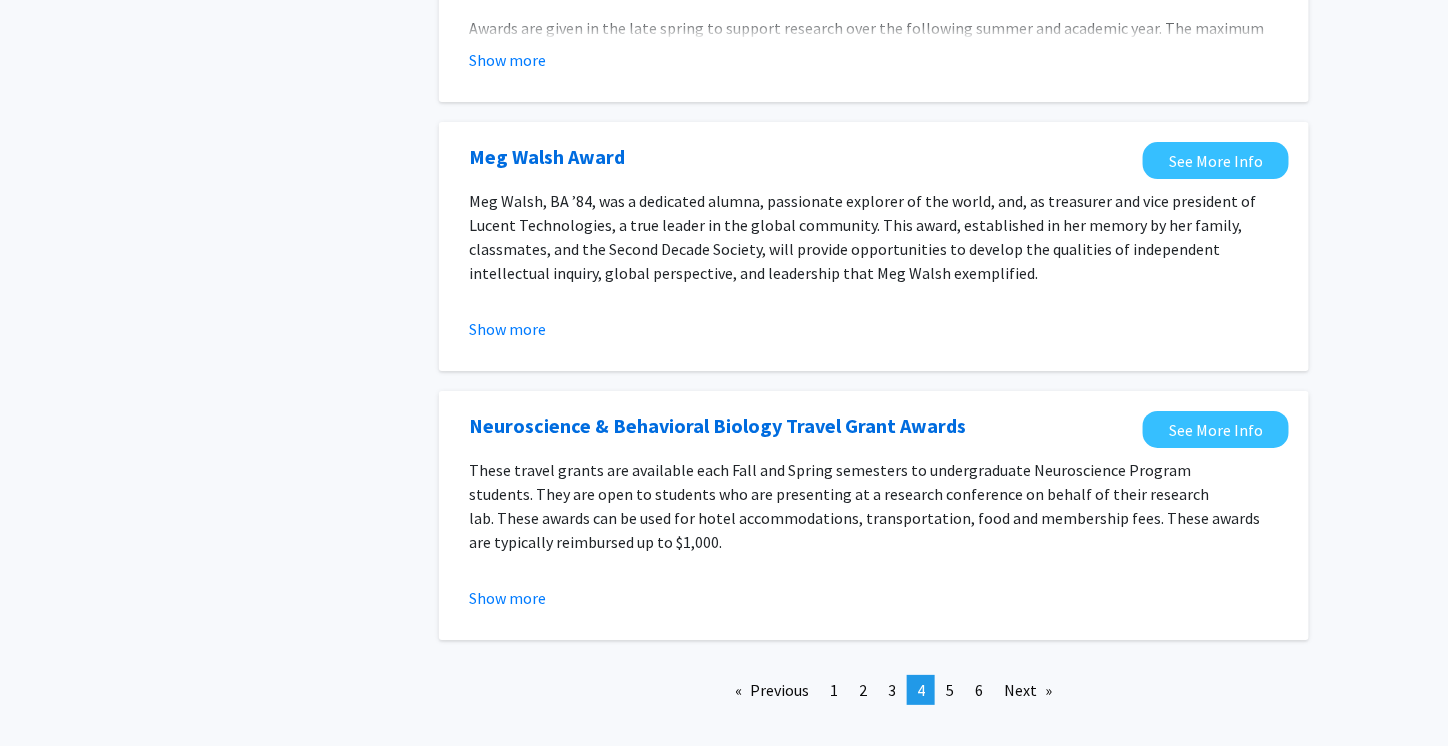 scroll, scrollTop: 0, scrollLeft: 0, axis: both 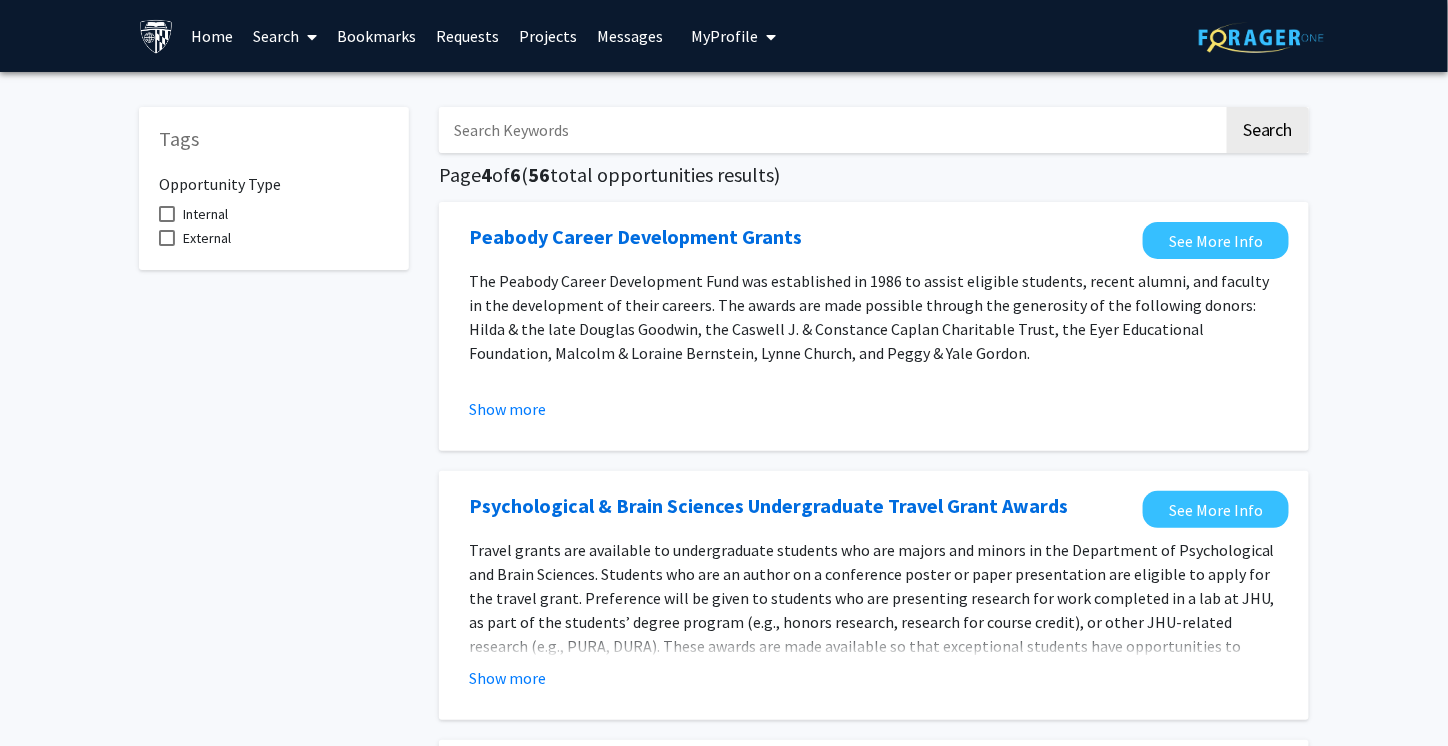 click on "Search" at bounding box center (286, 36) 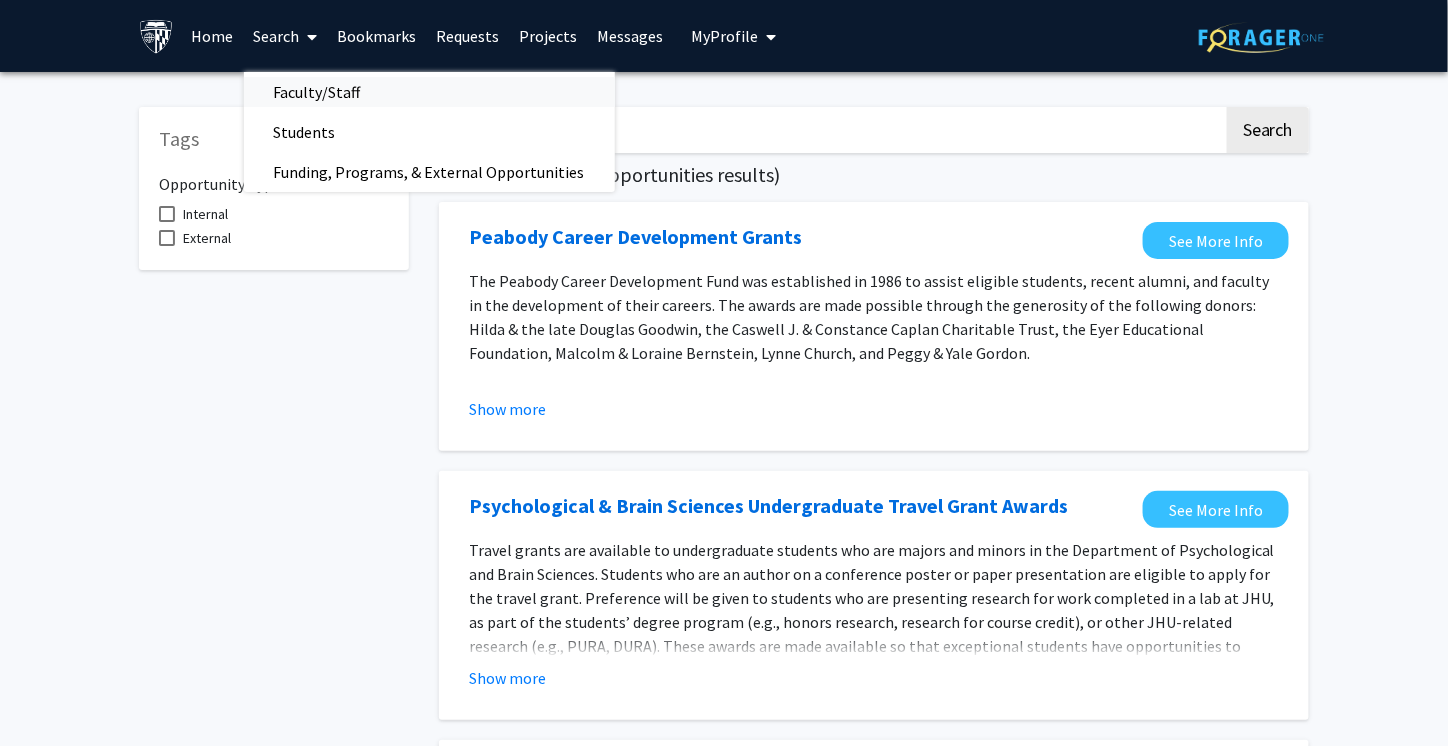 click on "Faculty/Staff" at bounding box center (317, 92) 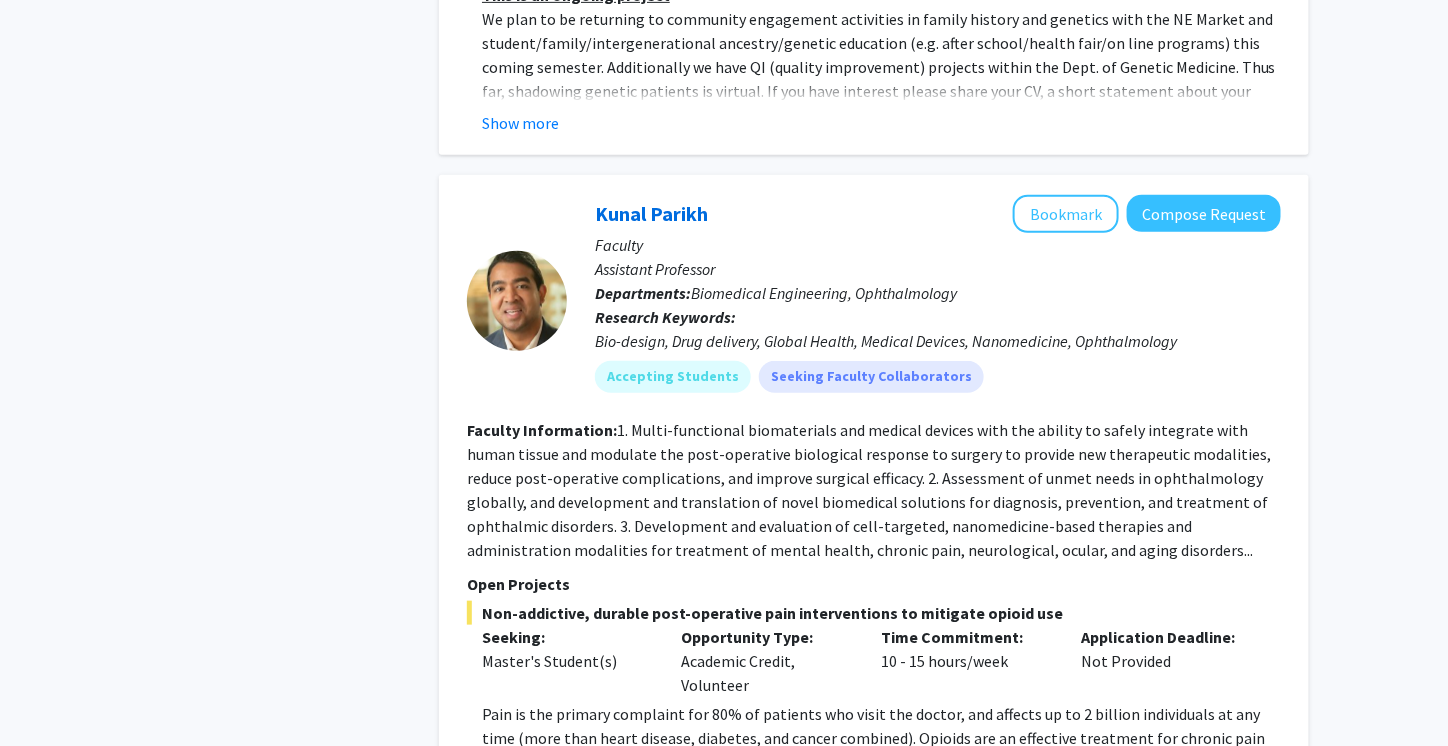 scroll, scrollTop: 5400, scrollLeft: 0, axis: vertical 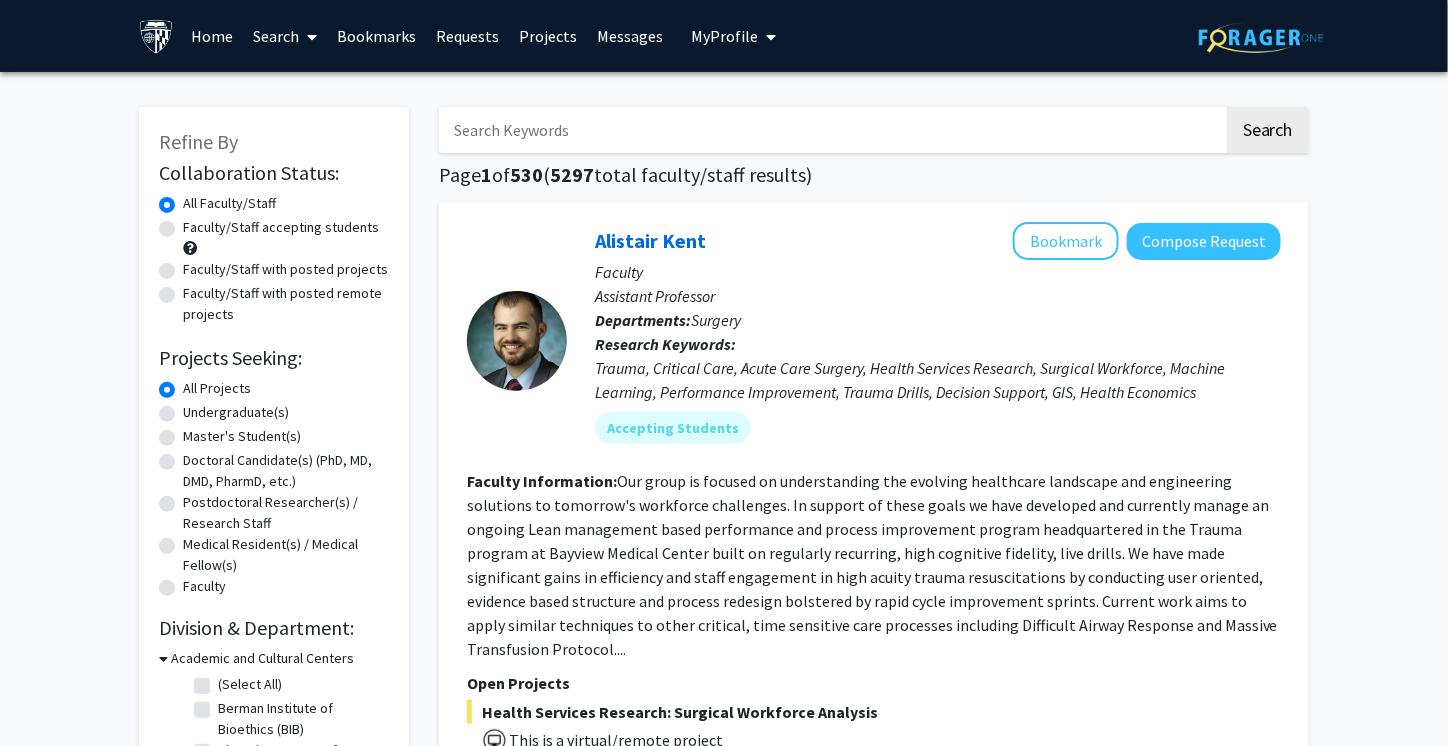 click on "Faculty/Staff with posted remote projects" 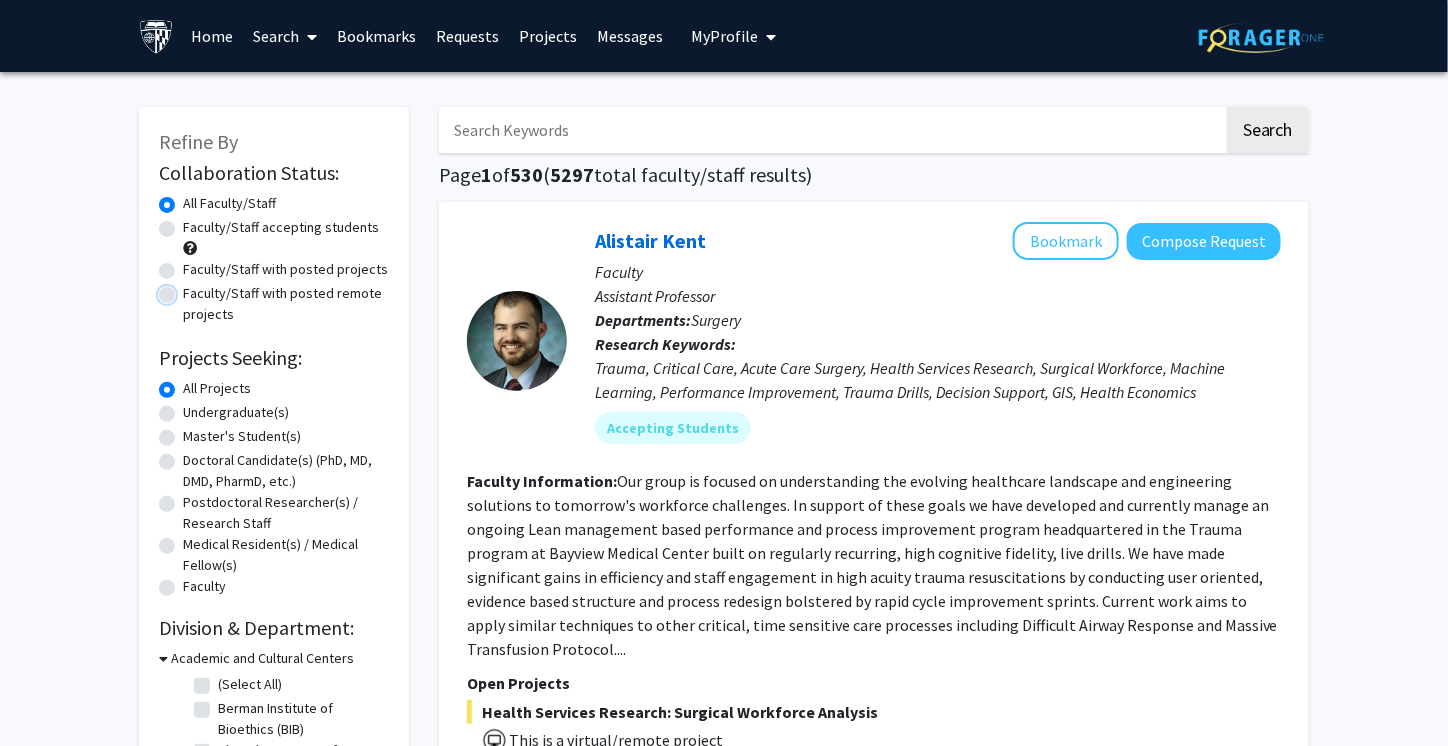 click on "Faculty/Staff with posted remote projects" at bounding box center (189, 289) 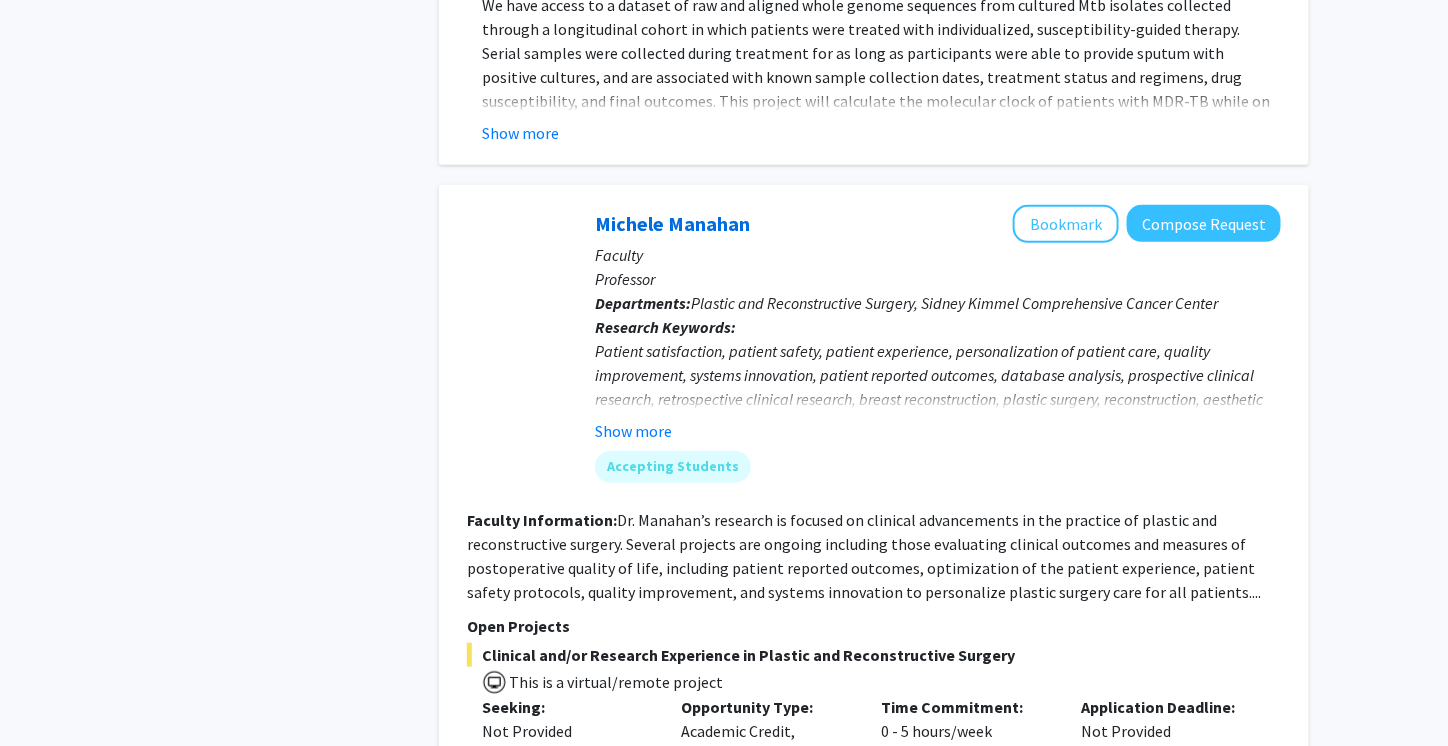 scroll, scrollTop: 2700, scrollLeft: 0, axis: vertical 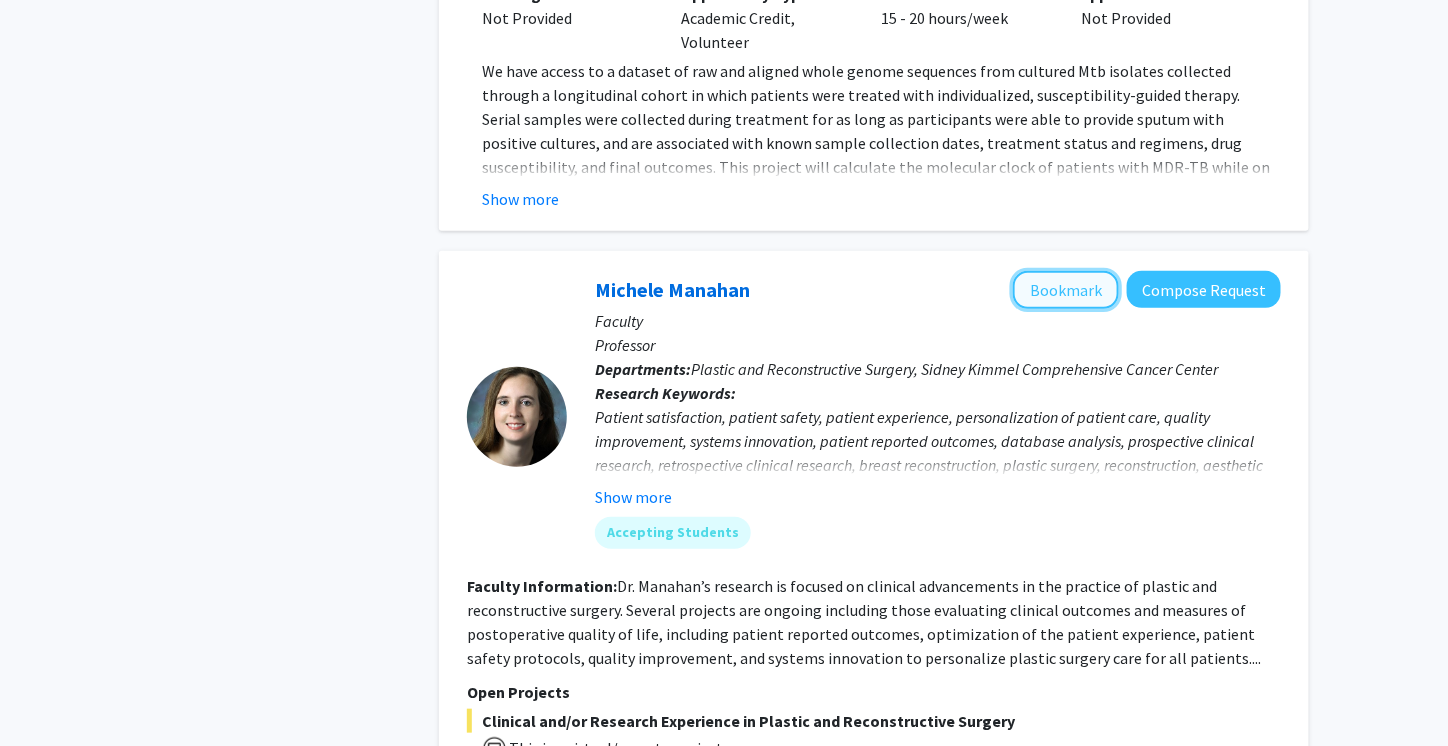 click on "Bookmark" 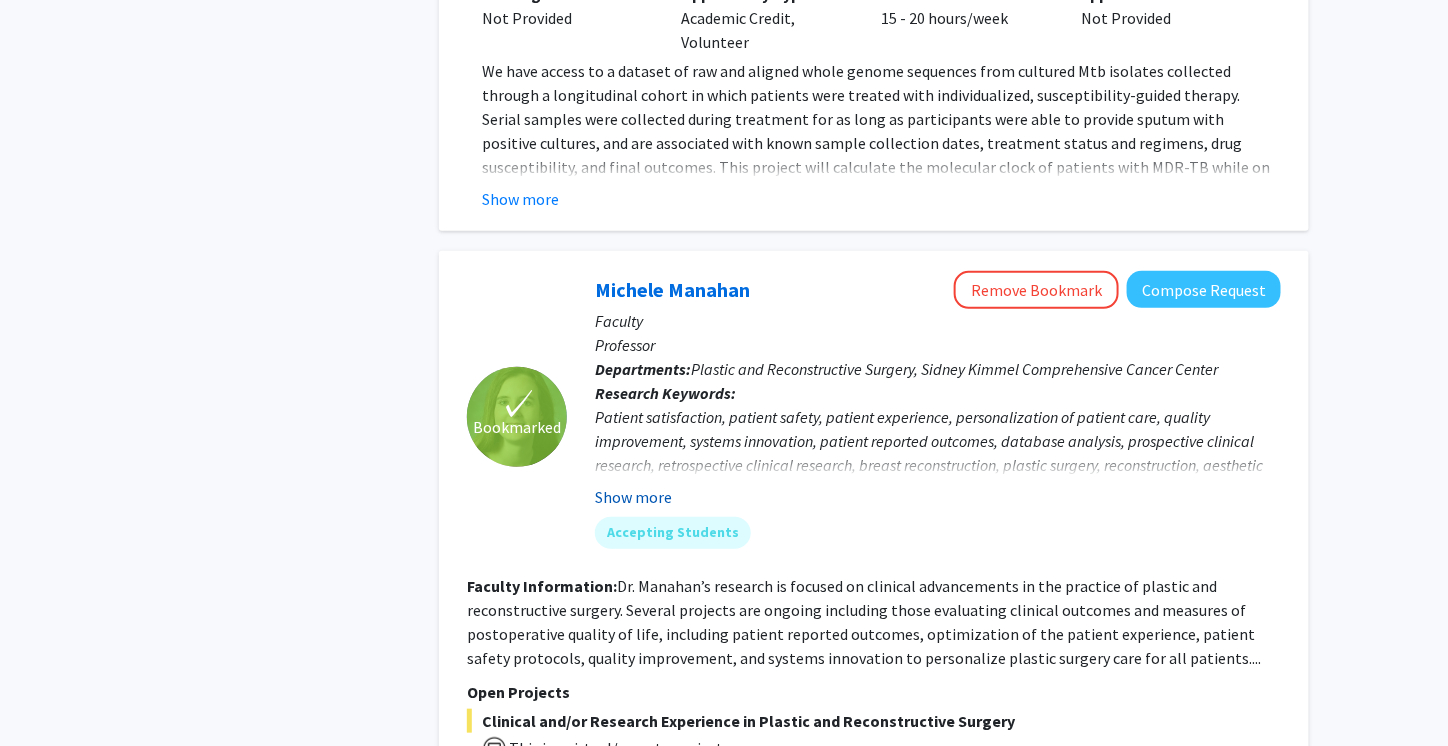 click on "Show more" 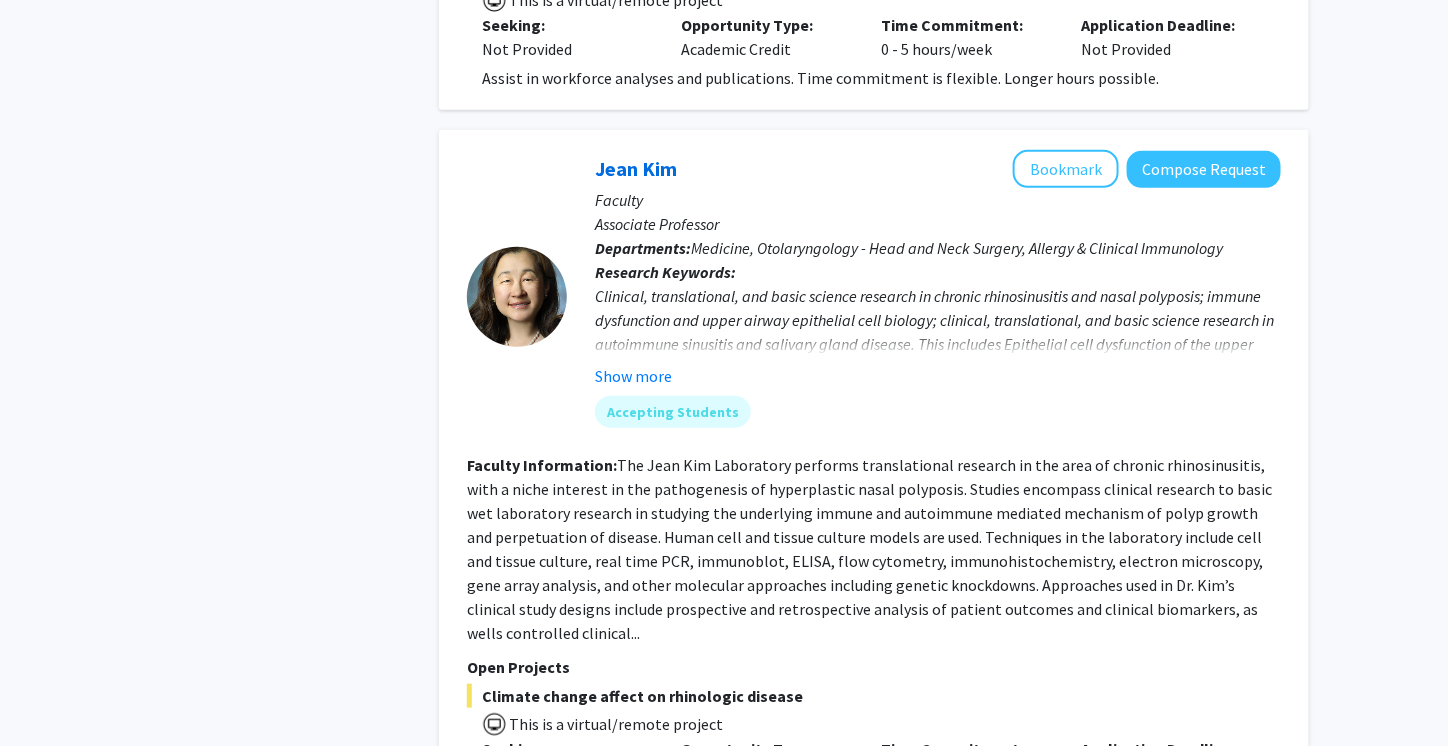 scroll, scrollTop: 5300, scrollLeft: 0, axis: vertical 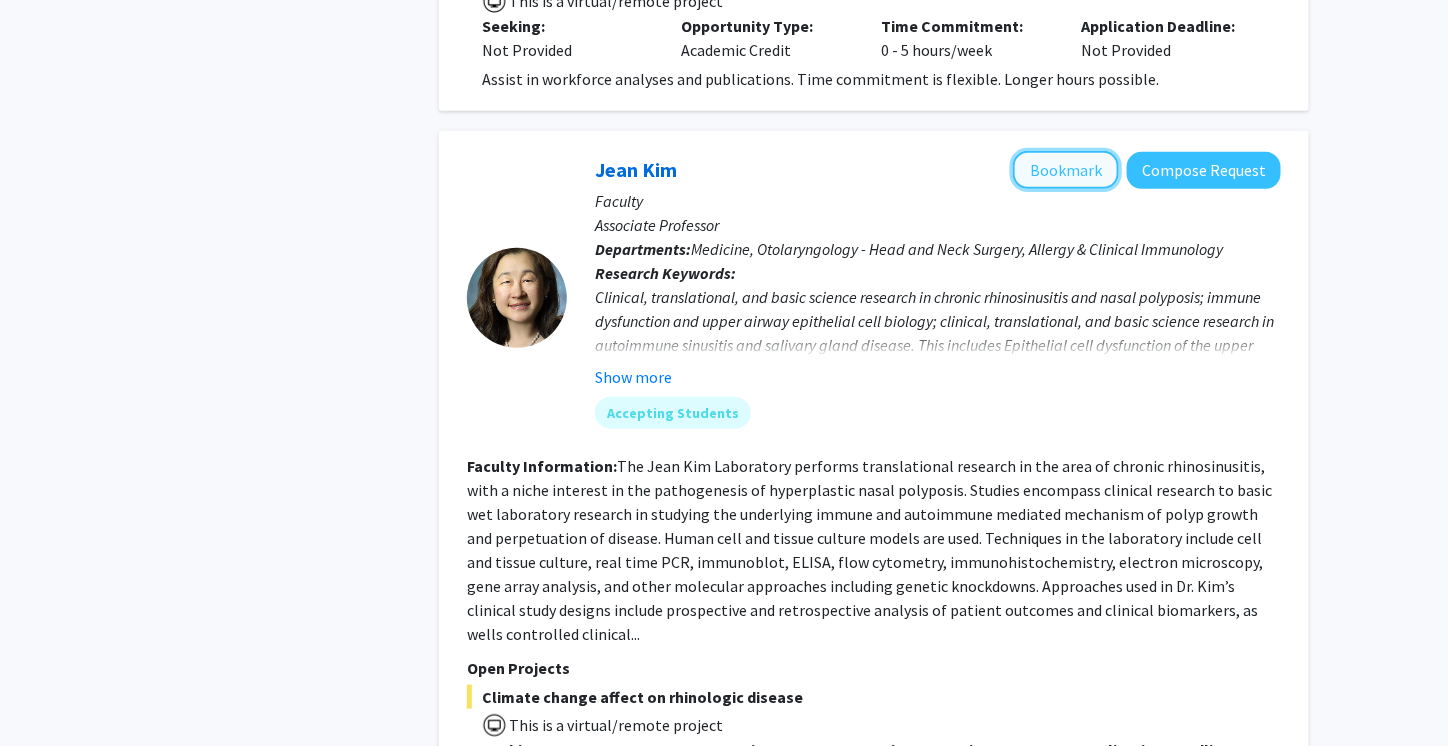 click on "Bookmark" 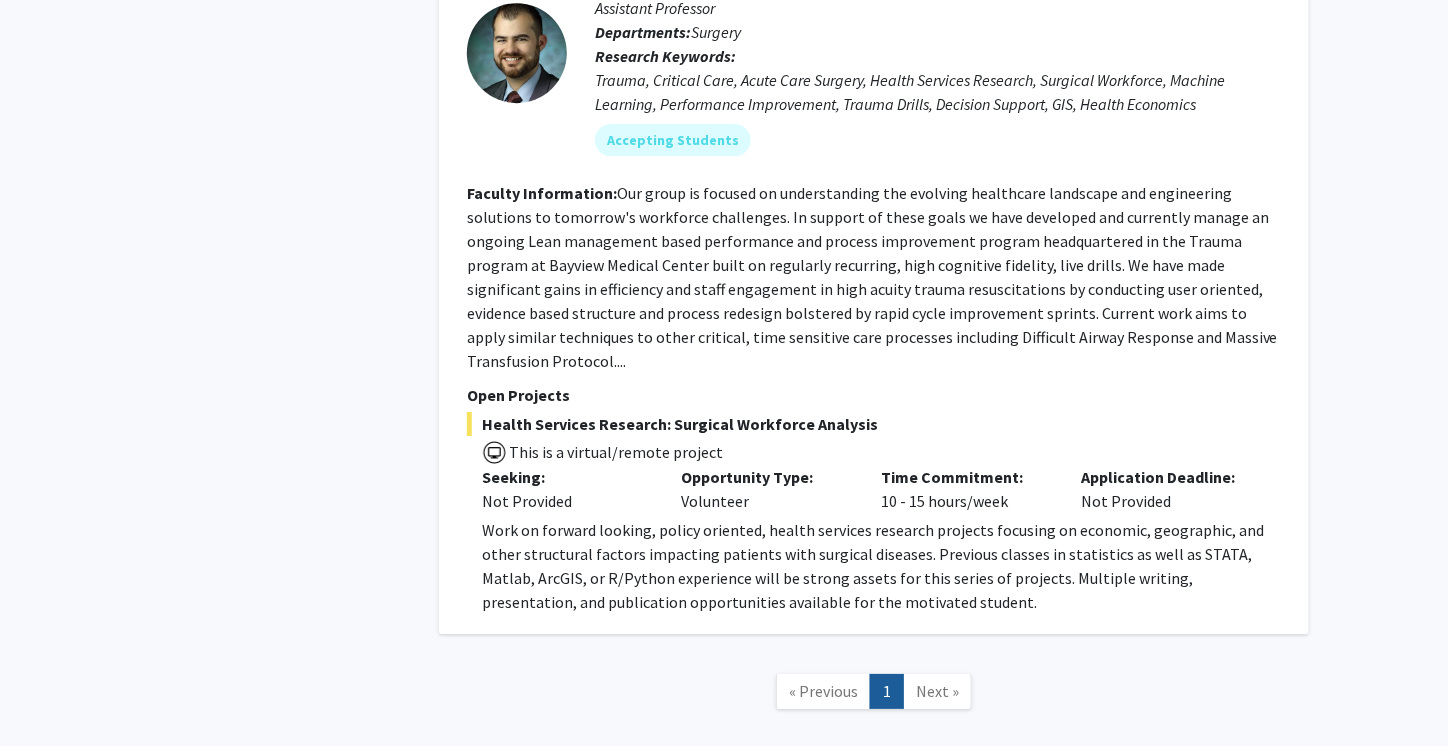 scroll, scrollTop: 7185, scrollLeft: 0, axis: vertical 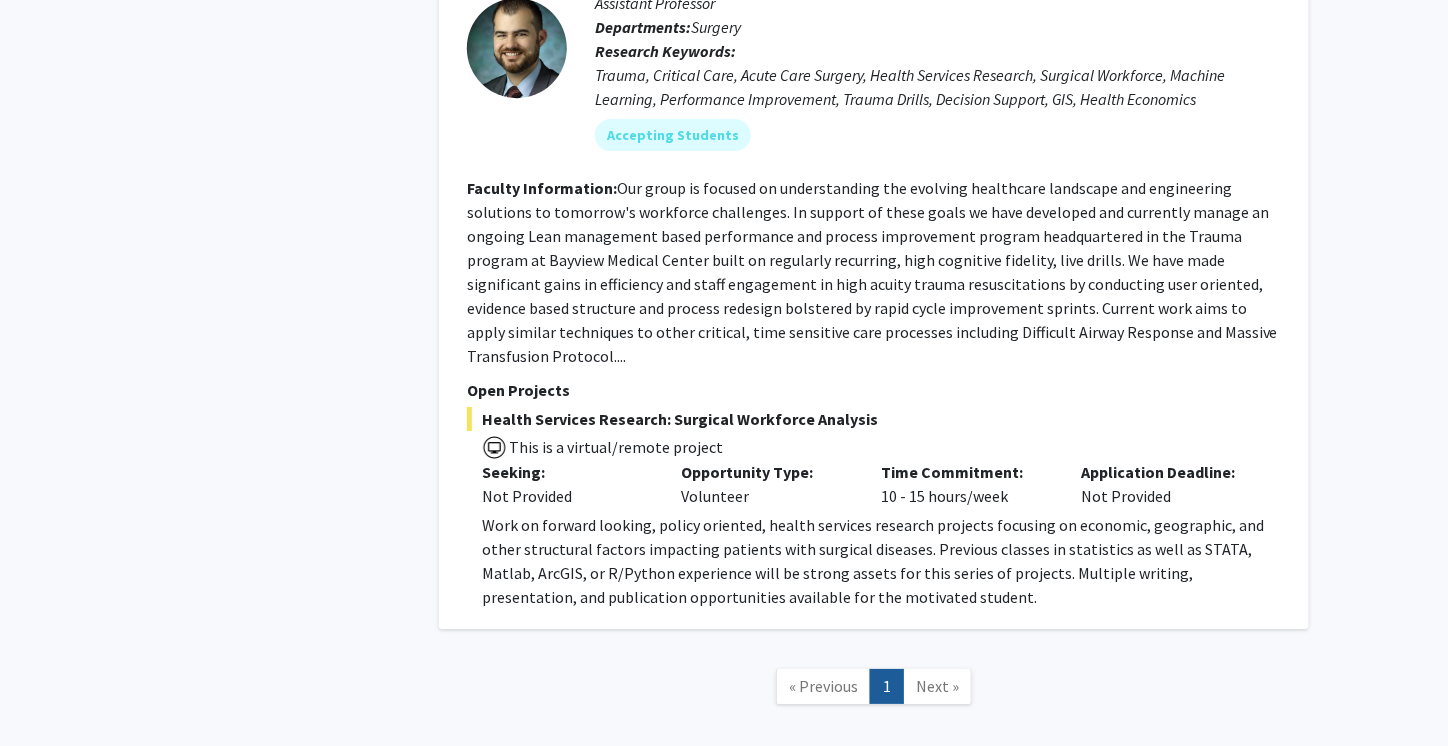 click on "Next »" 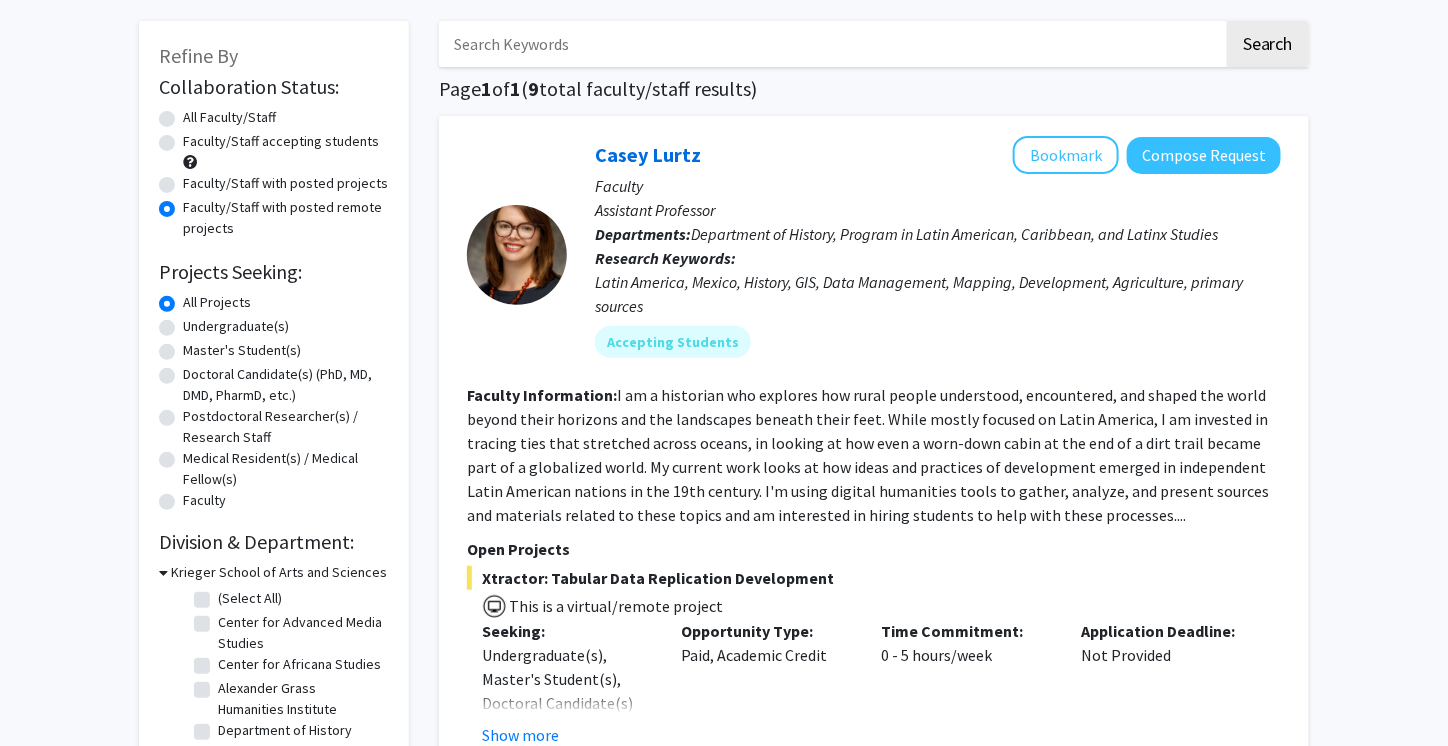 scroll, scrollTop: 85, scrollLeft: 0, axis: vertical 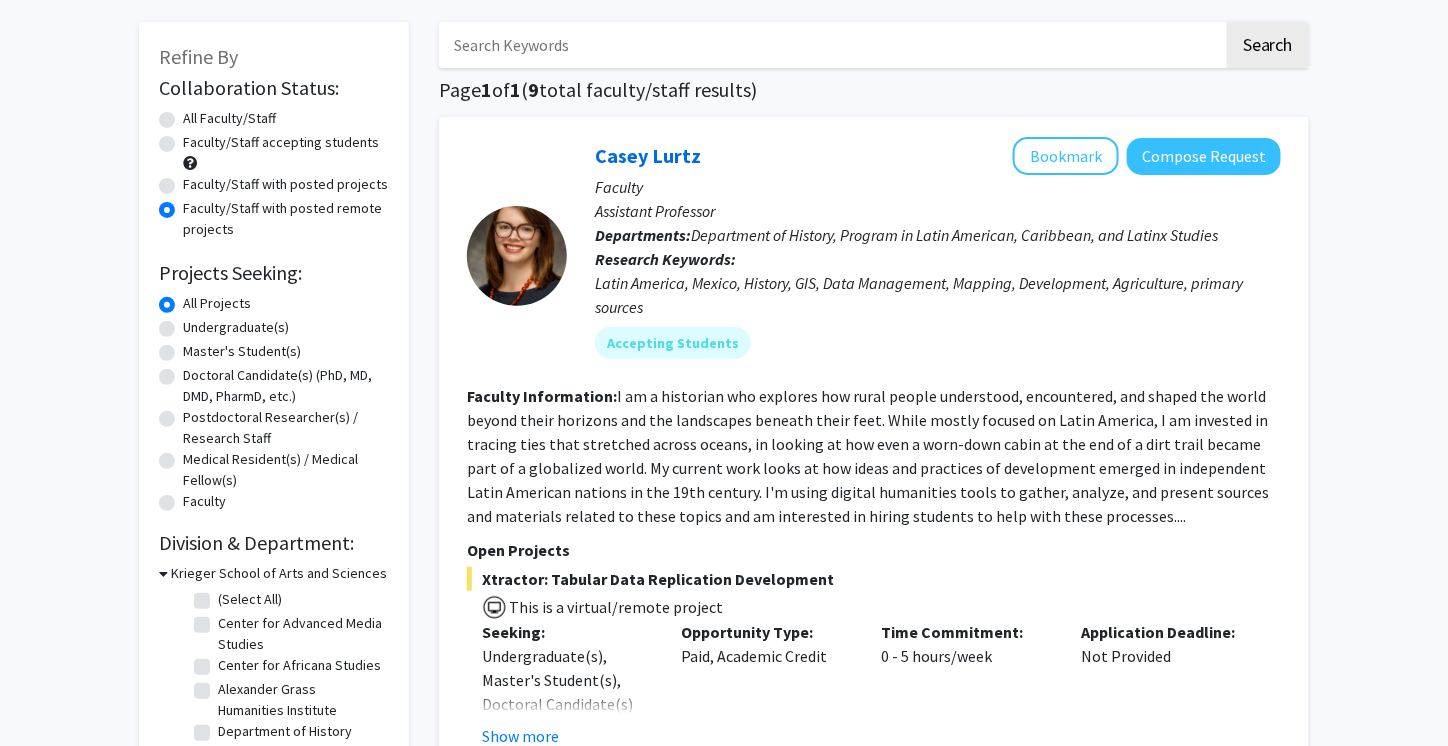click on "All Faculty/Staff" 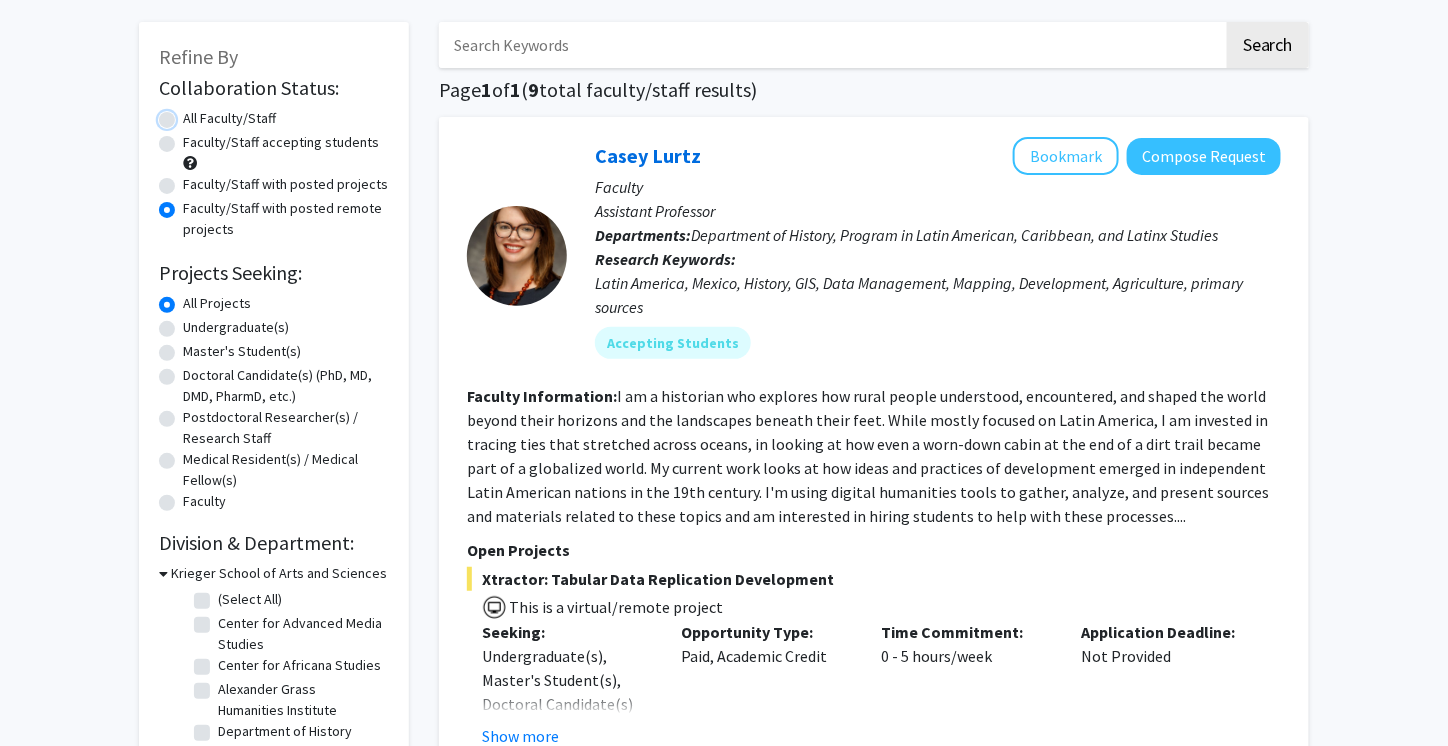 click on "All Faculty/Staff" at bounding box center [189, 114] 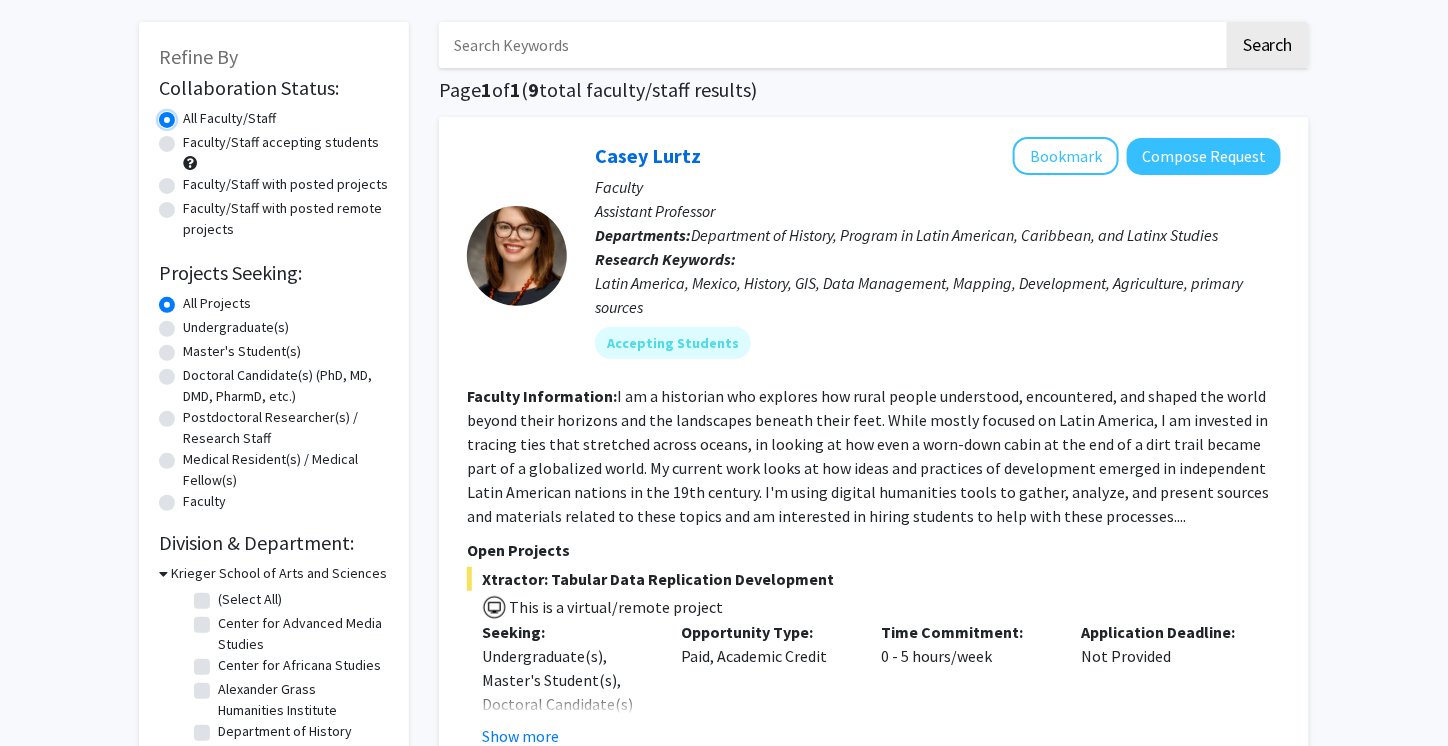 scroll, scrollTop: 0, scrollLeft: 0, axis: both 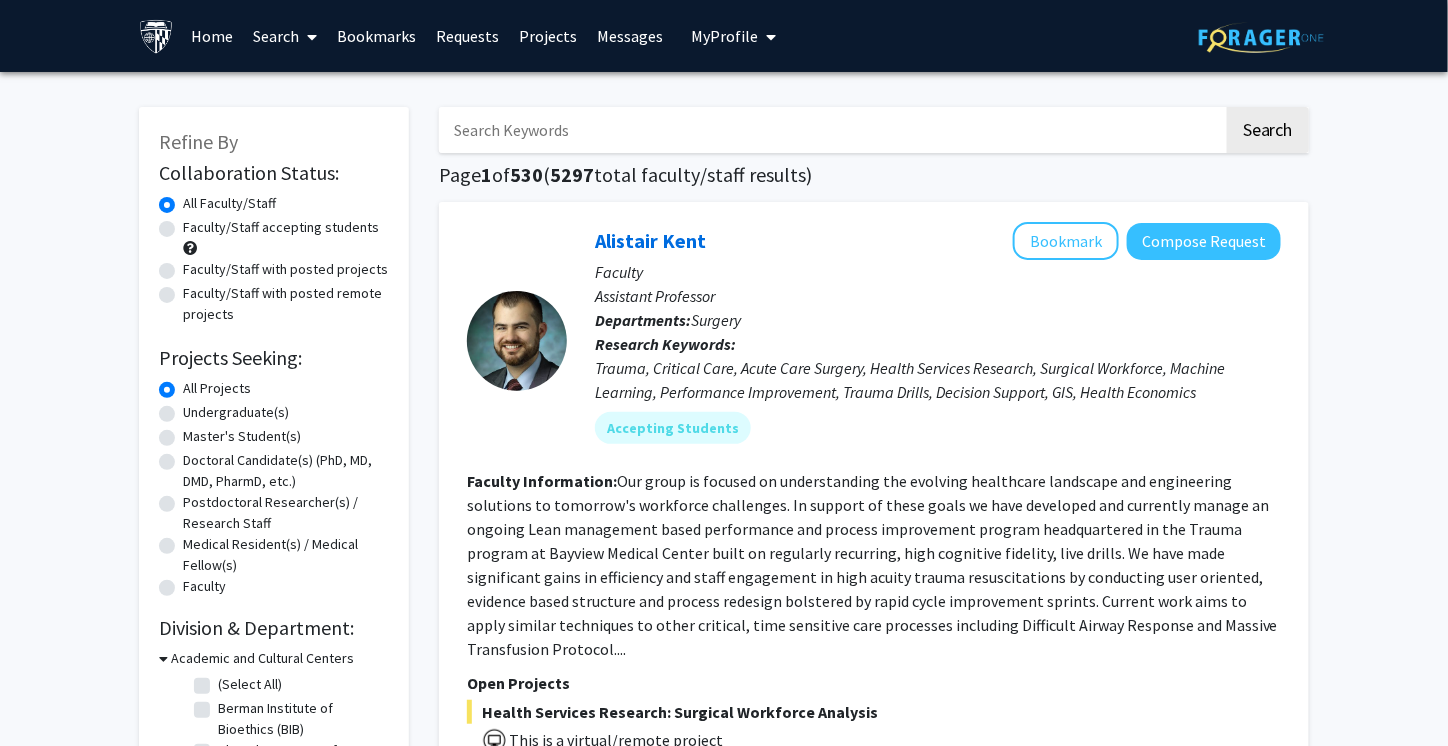 click on "Master's Student(s)" 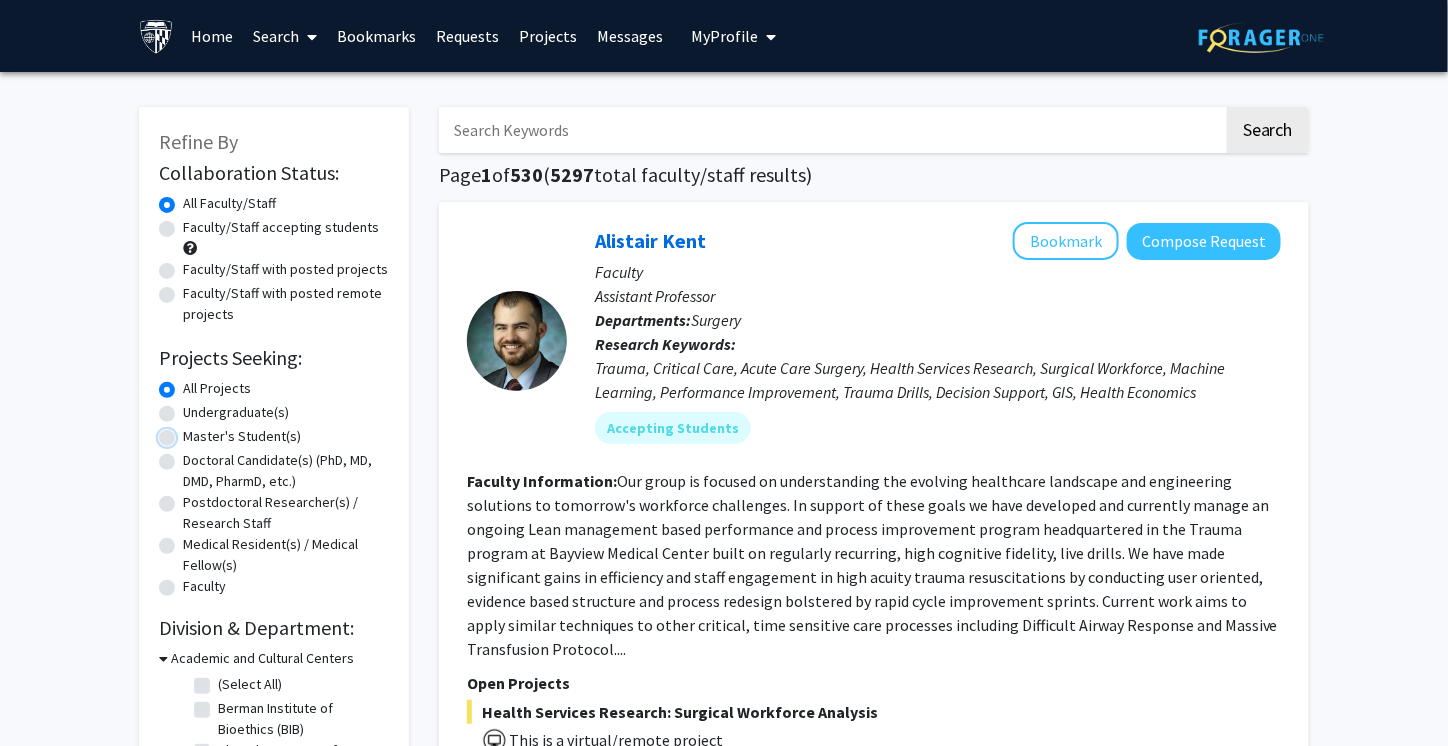 click on "Master's Student(s)" at bounding box center [189, 432] 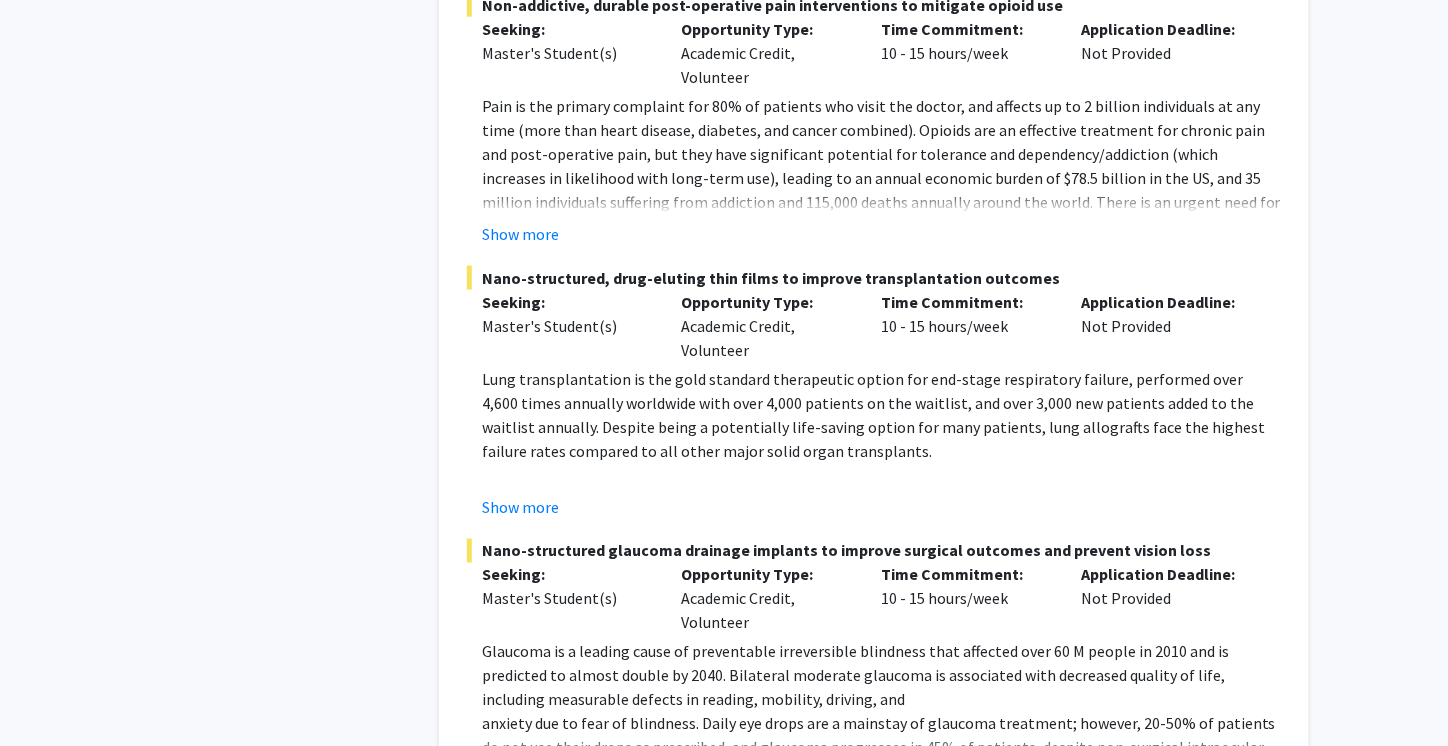scroll, scrollTop: 3300, scrollLeft: 0, axis: vertical 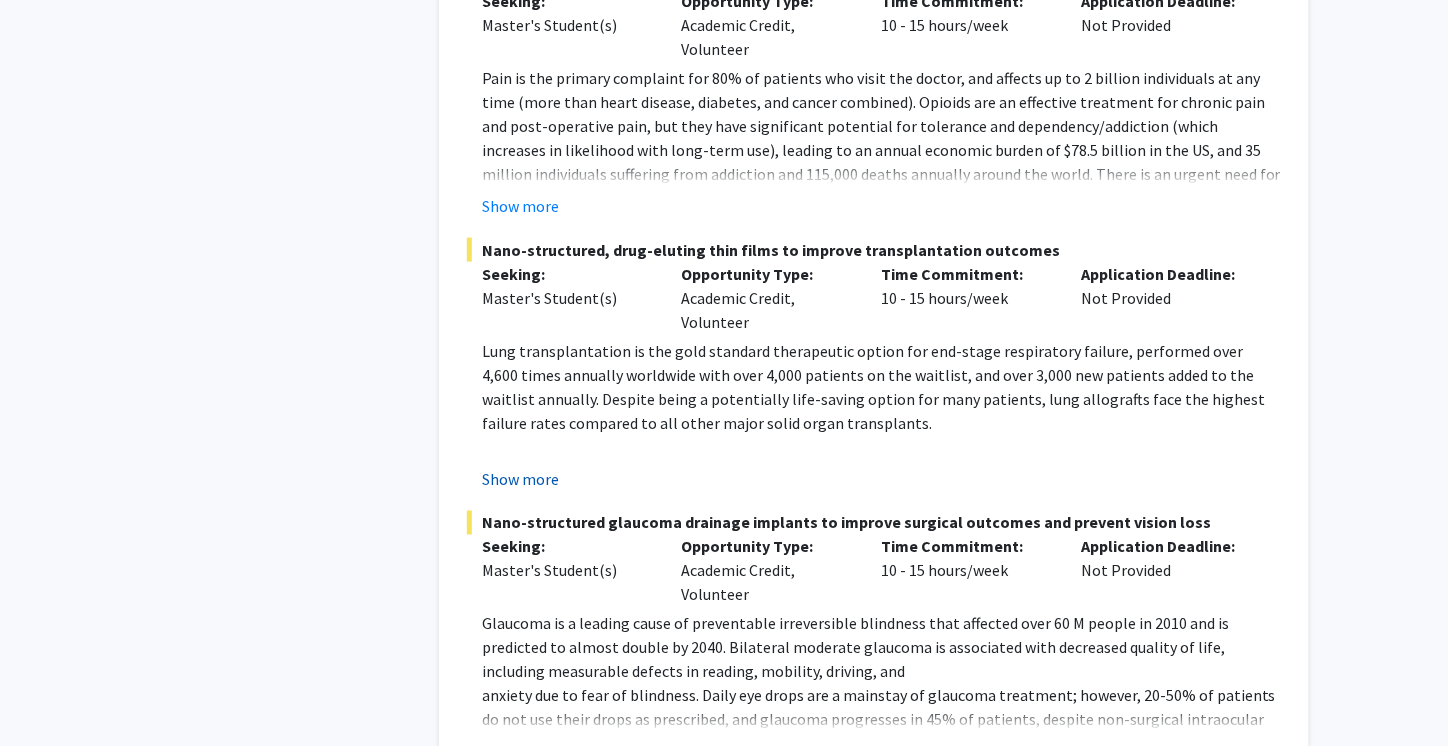 click on "Show more" 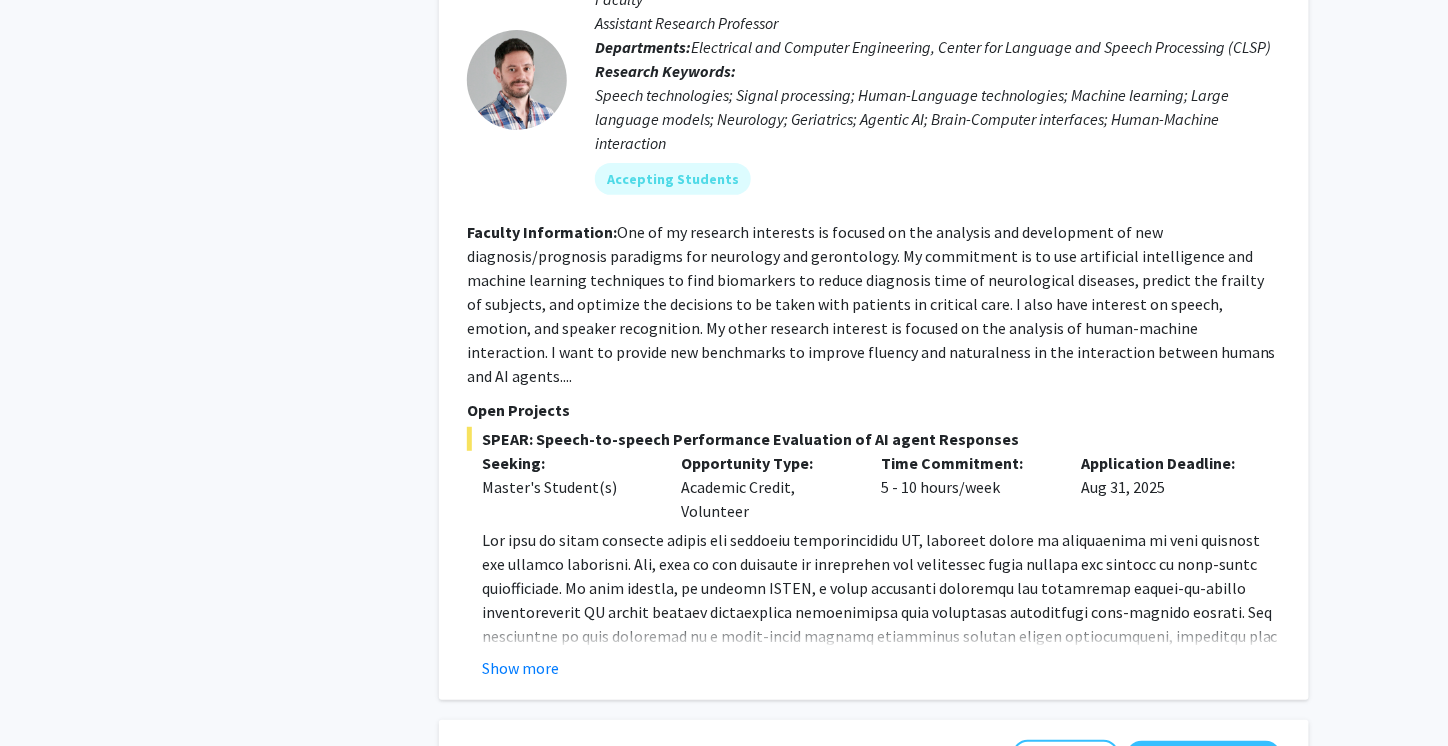 scroll, scrollTop: 5200, scrollLeft: 0, axis: vertical 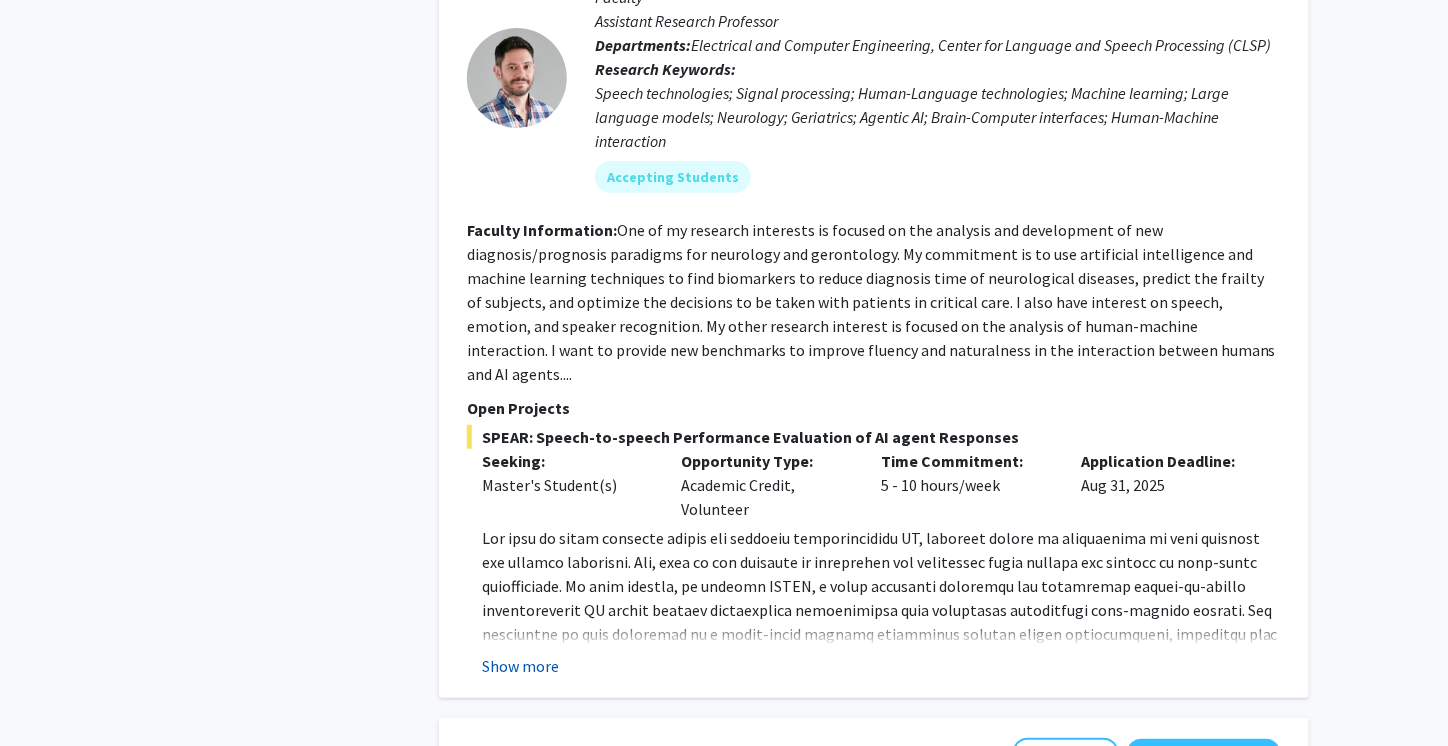 click on "Show more" 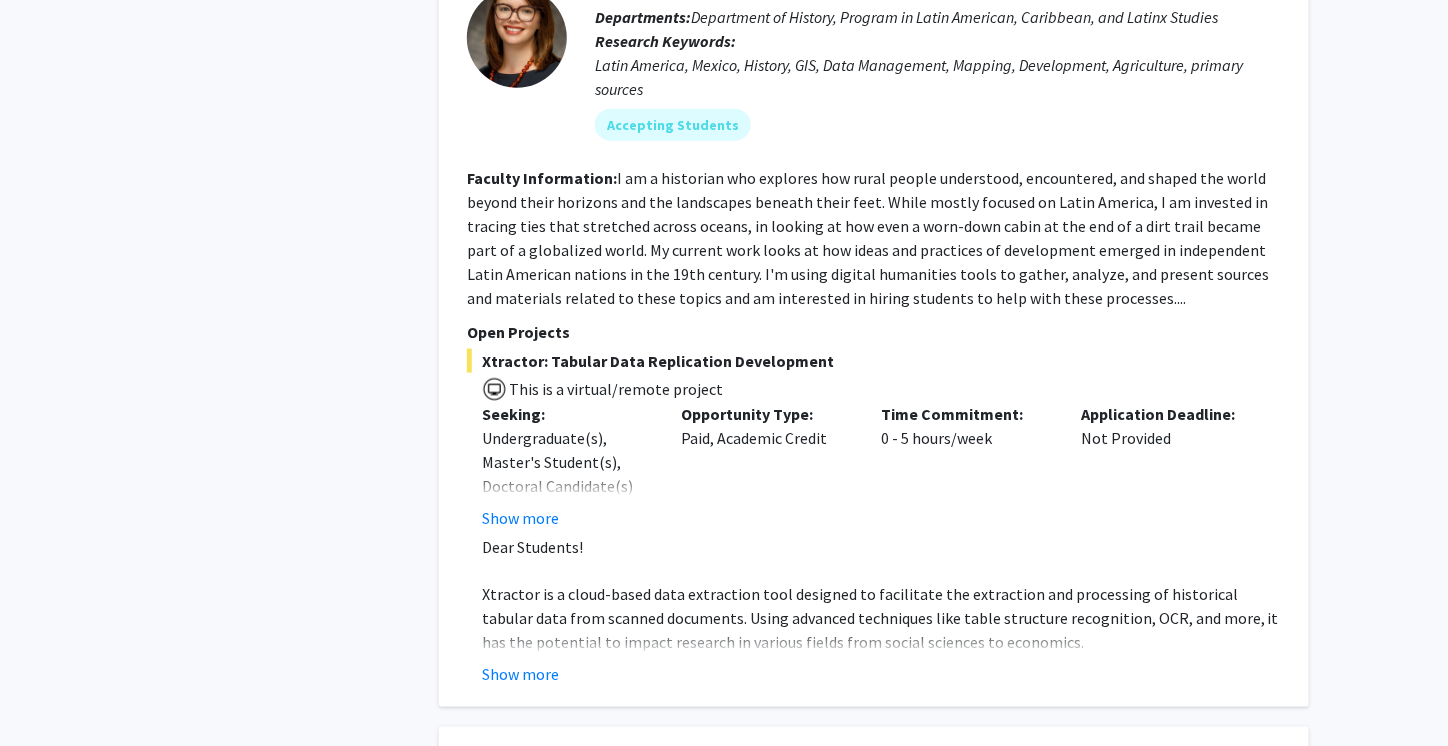 scroll, scrollTop: 8300, scrollLeft: 0, axis: vertical 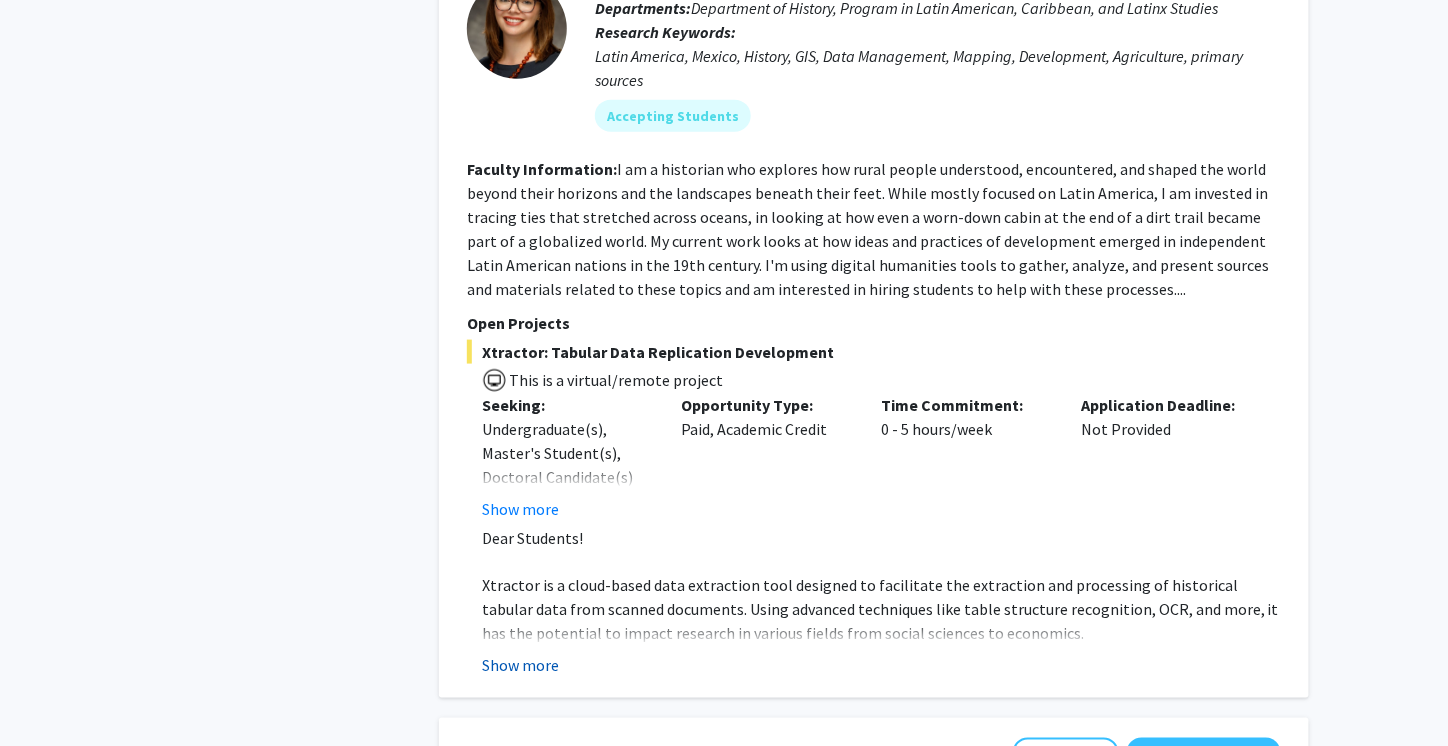 click on "Show more" 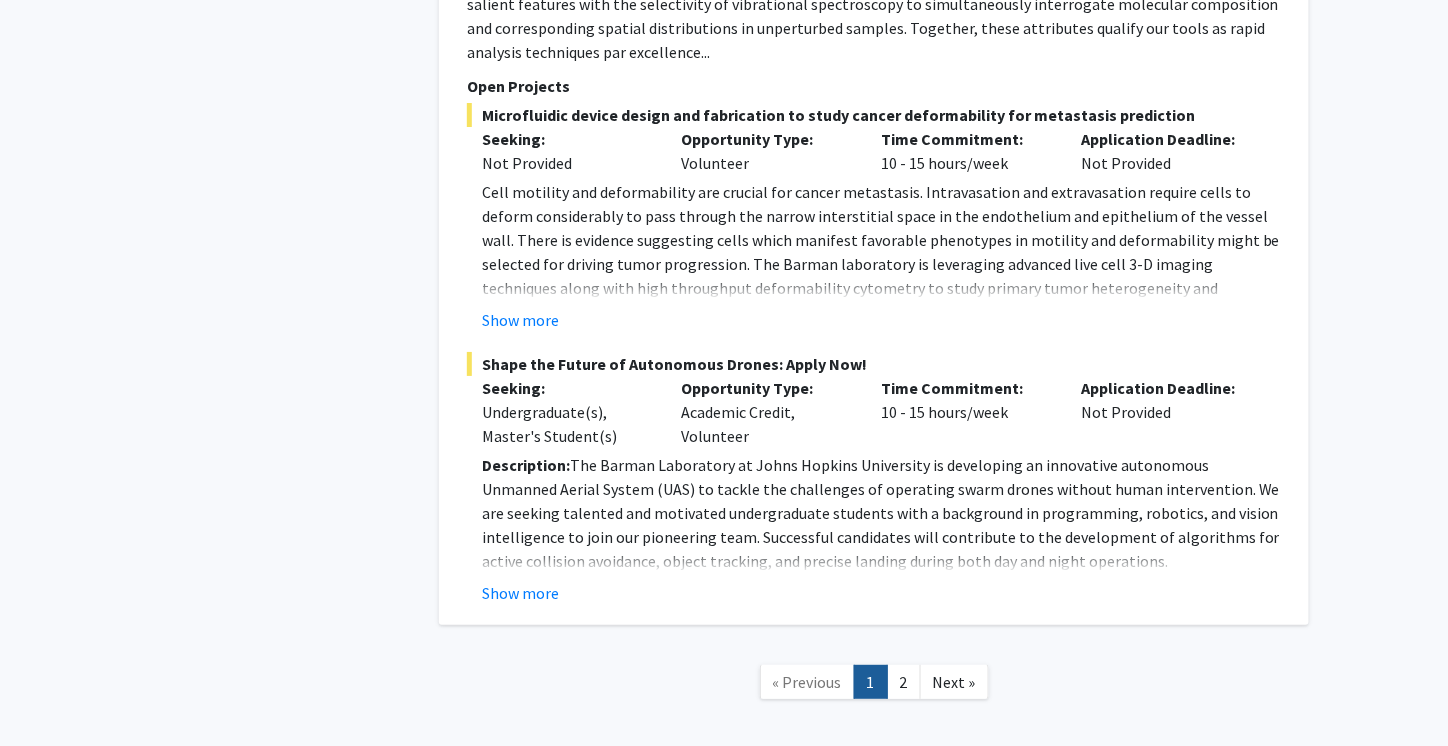 scroll, scrollTop: 10010, scrollLeft: 0, axis: vertical 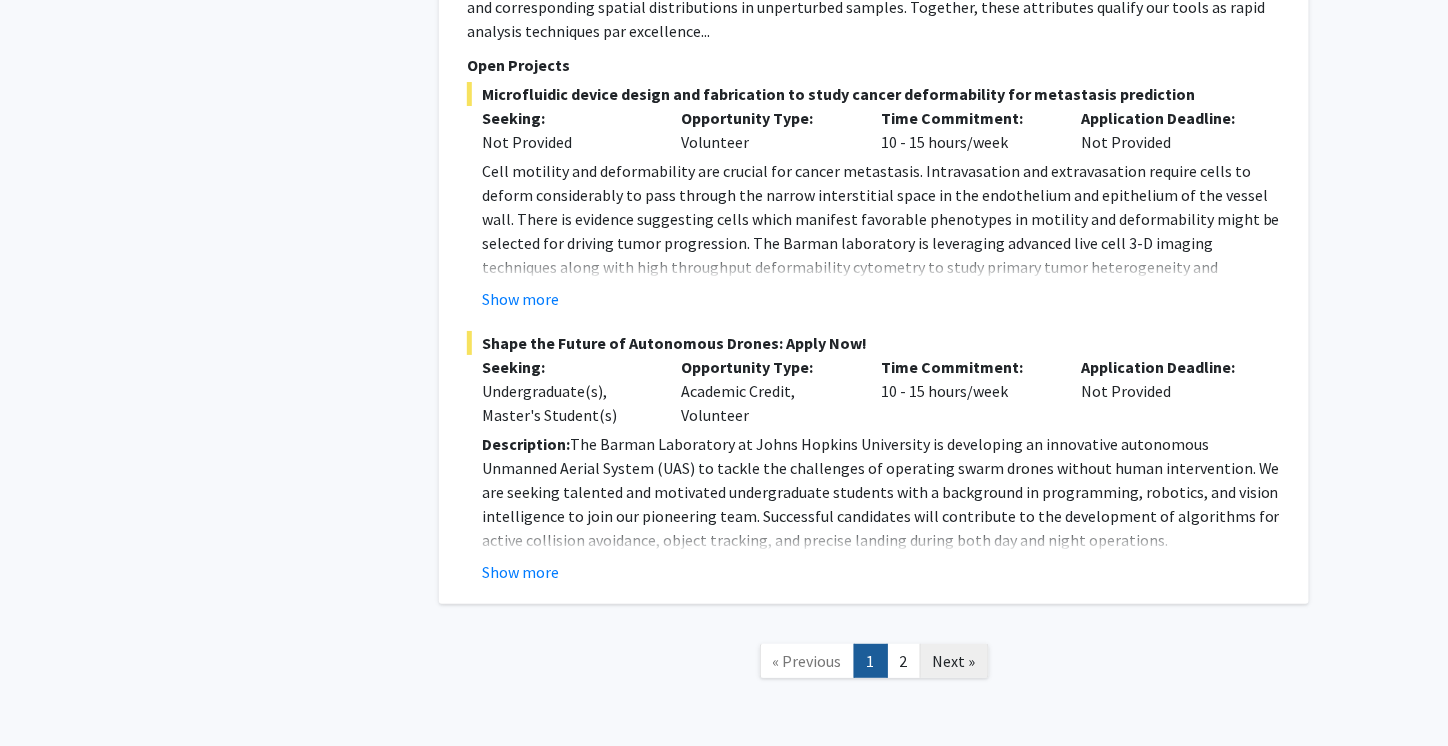 click on "Next »" 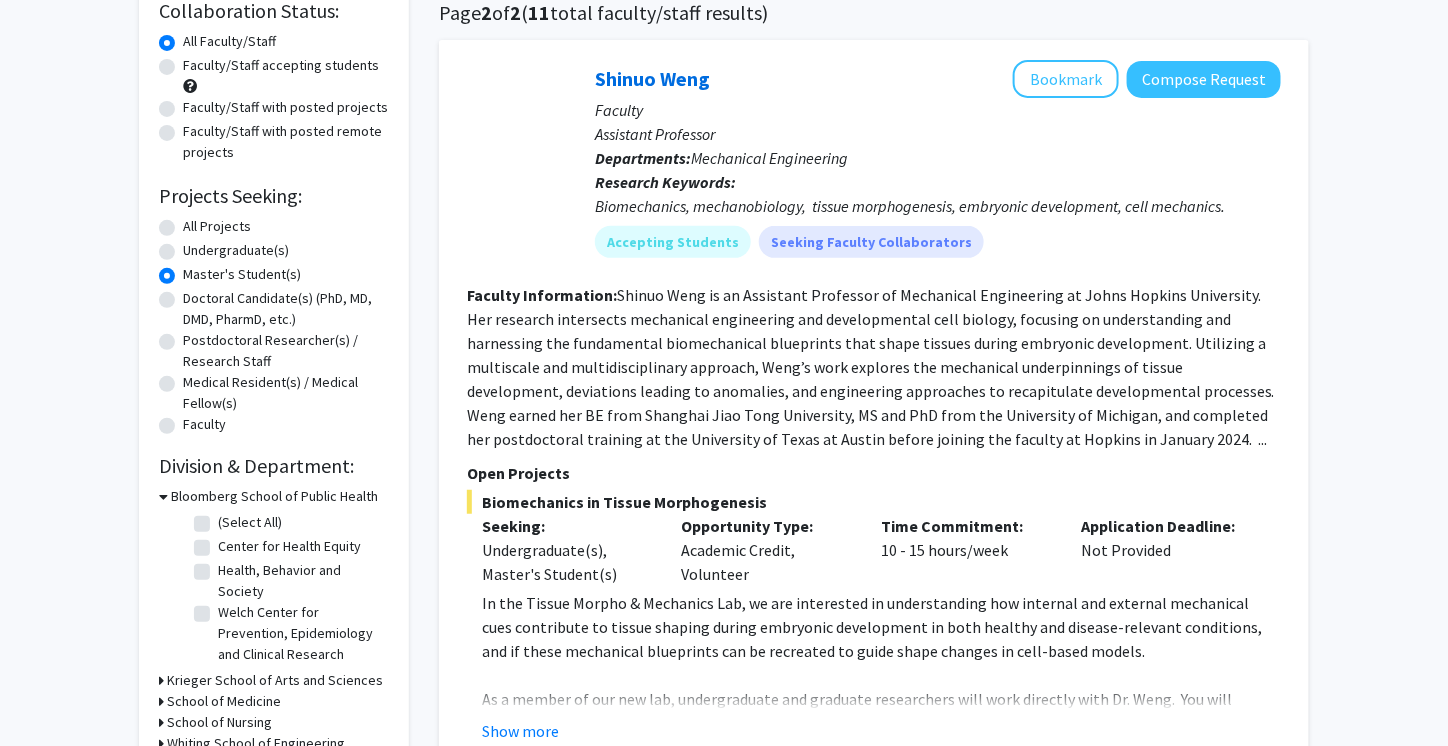 scroll, scrollTop: 300, scrollLeft: 0, axis: vertical 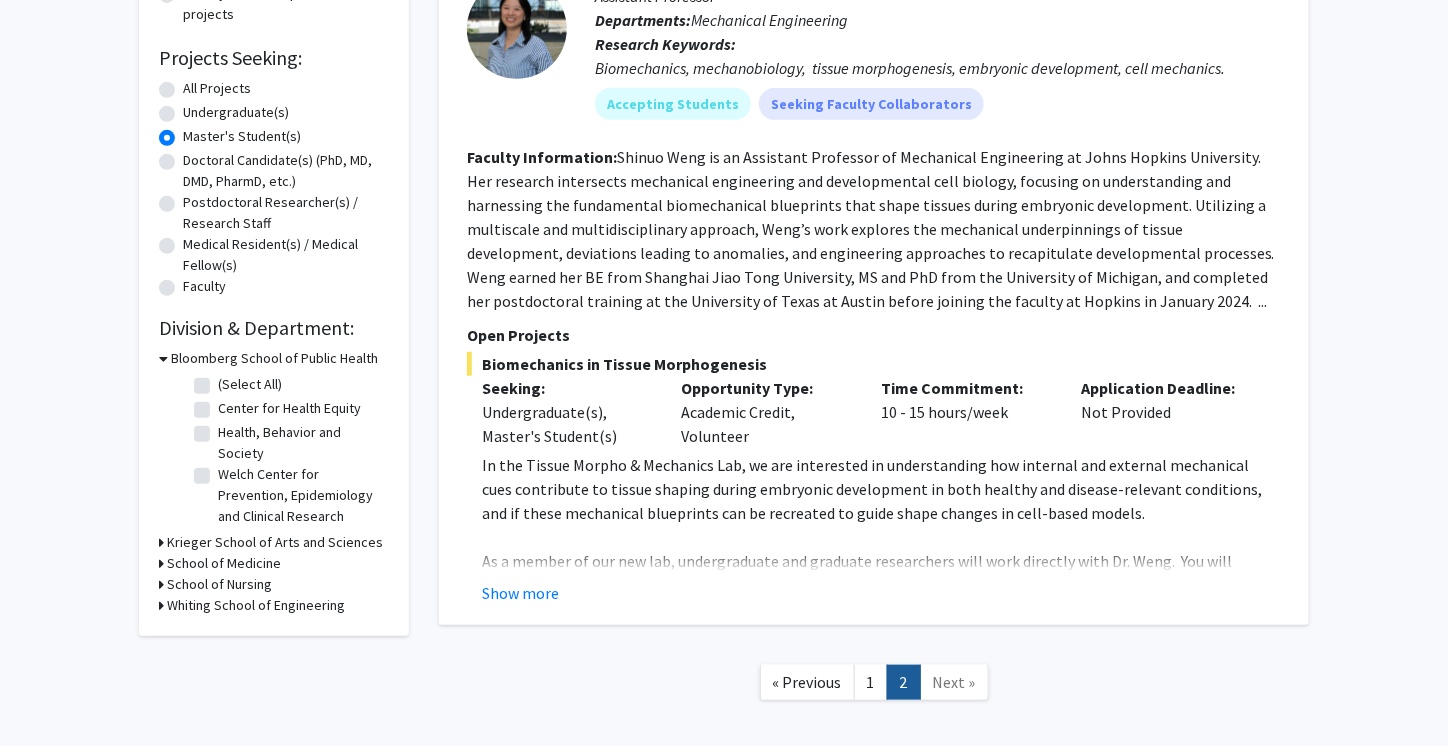 click on "All Projects" 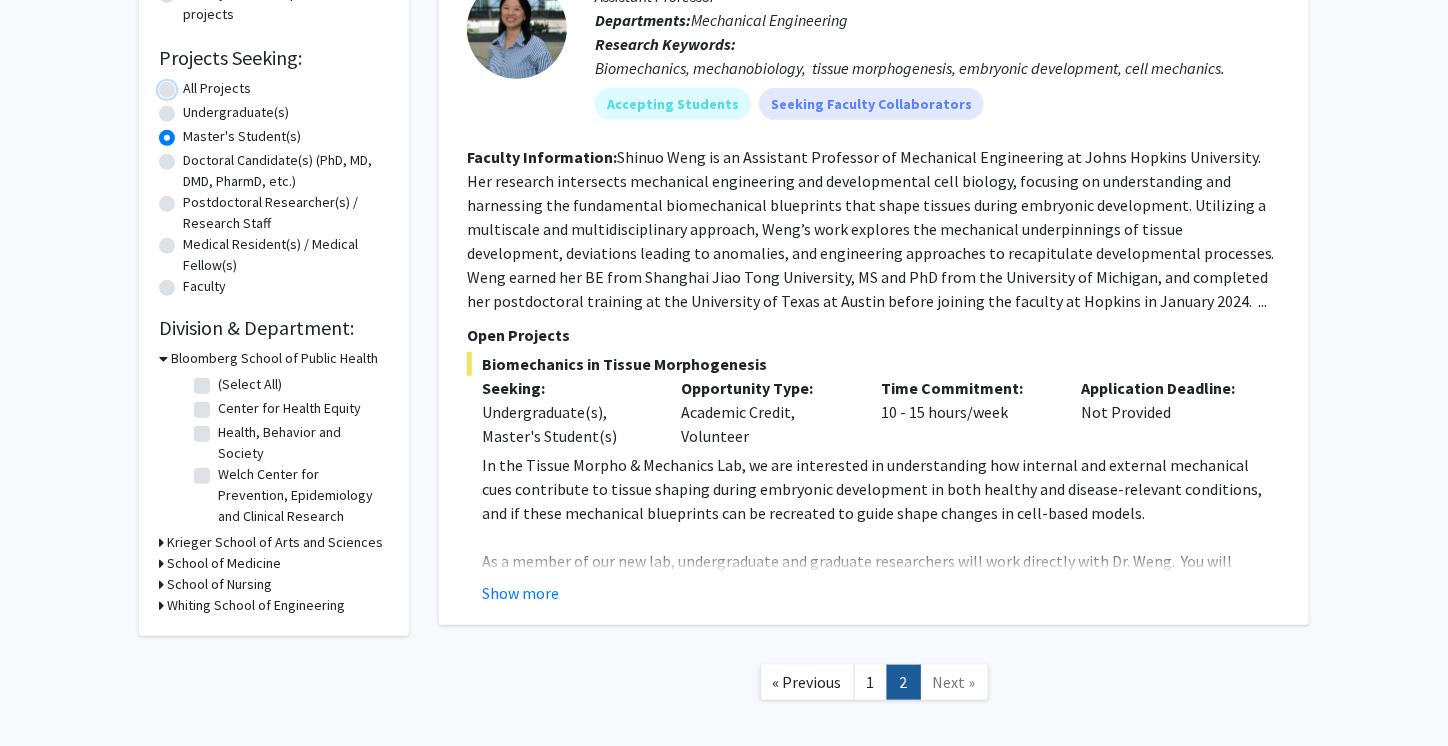click on "All Projects" at bounding box center [189, 84] 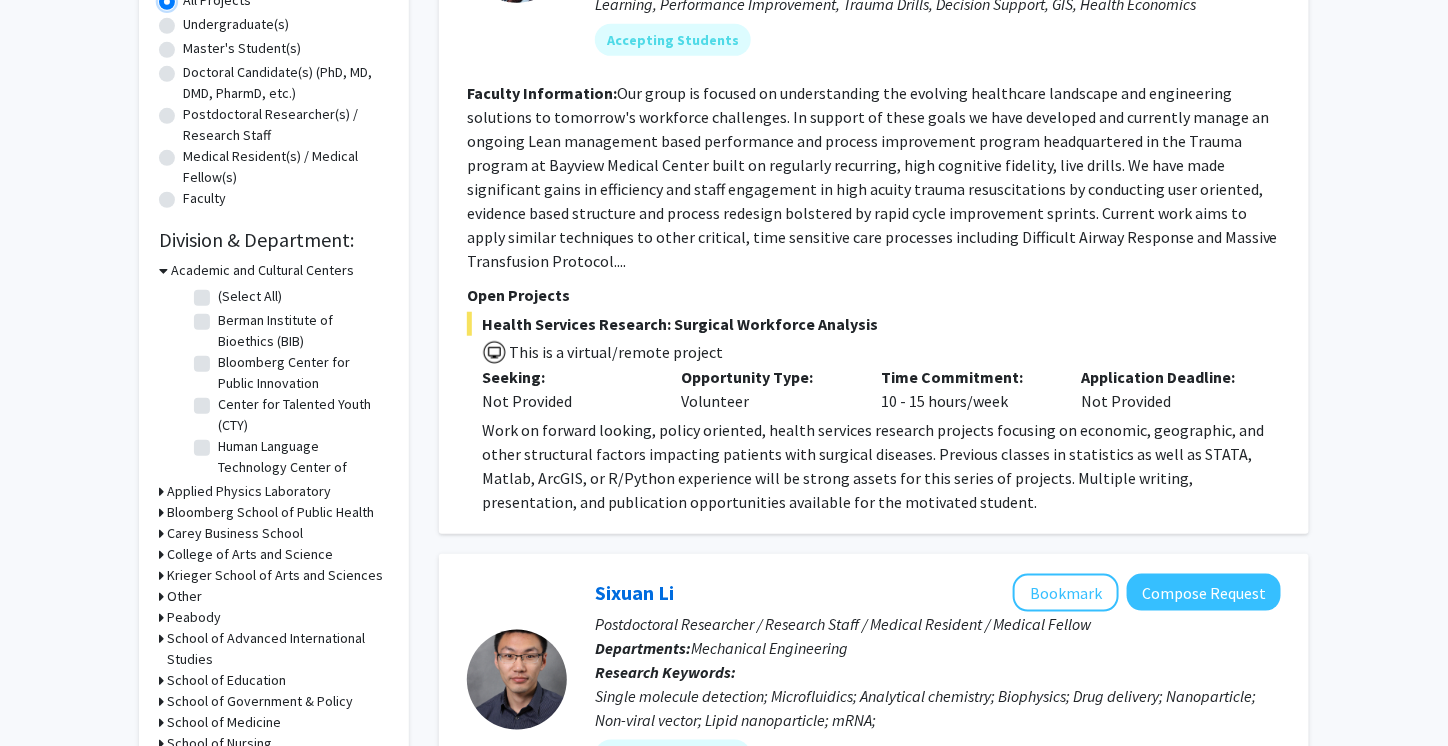scroll, scrollTop: 400, scrollLeft: 0, axis: vertical 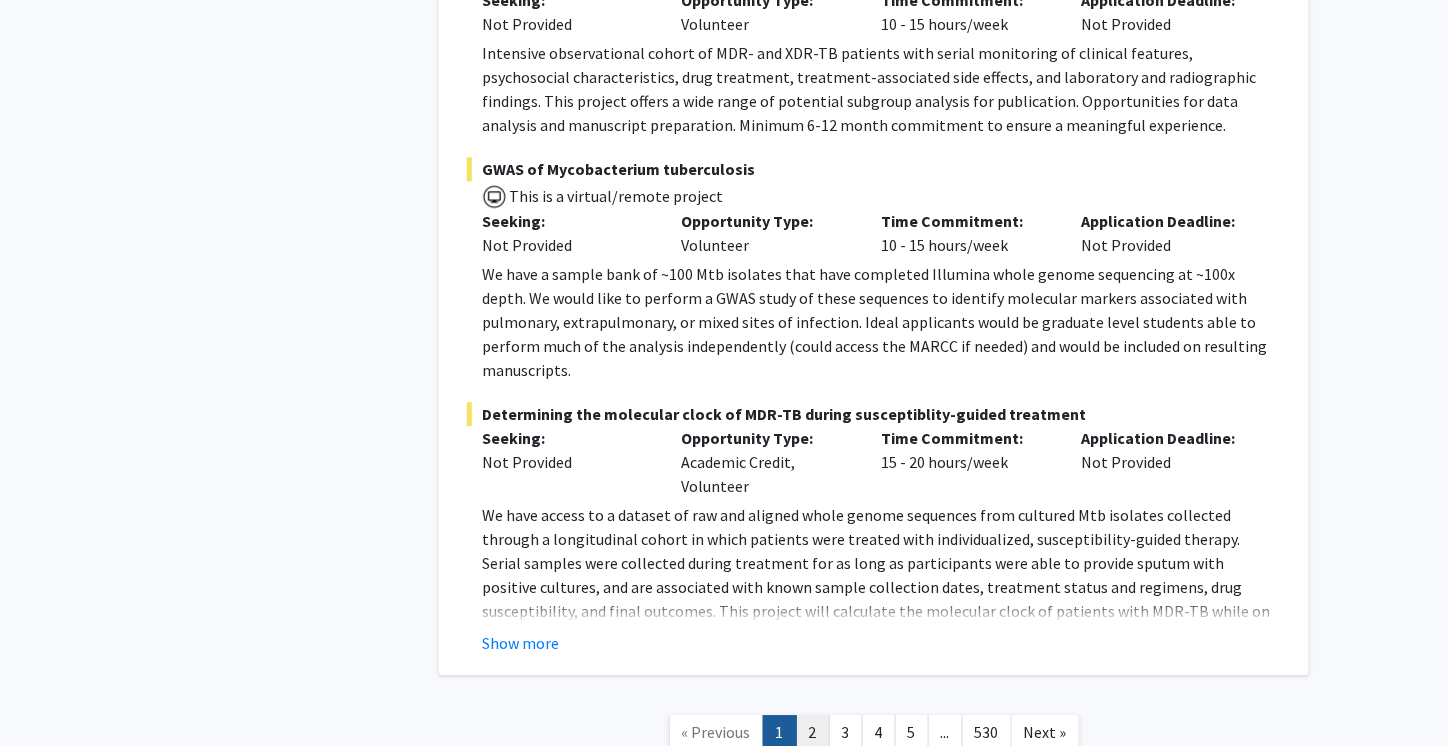 click on "2" 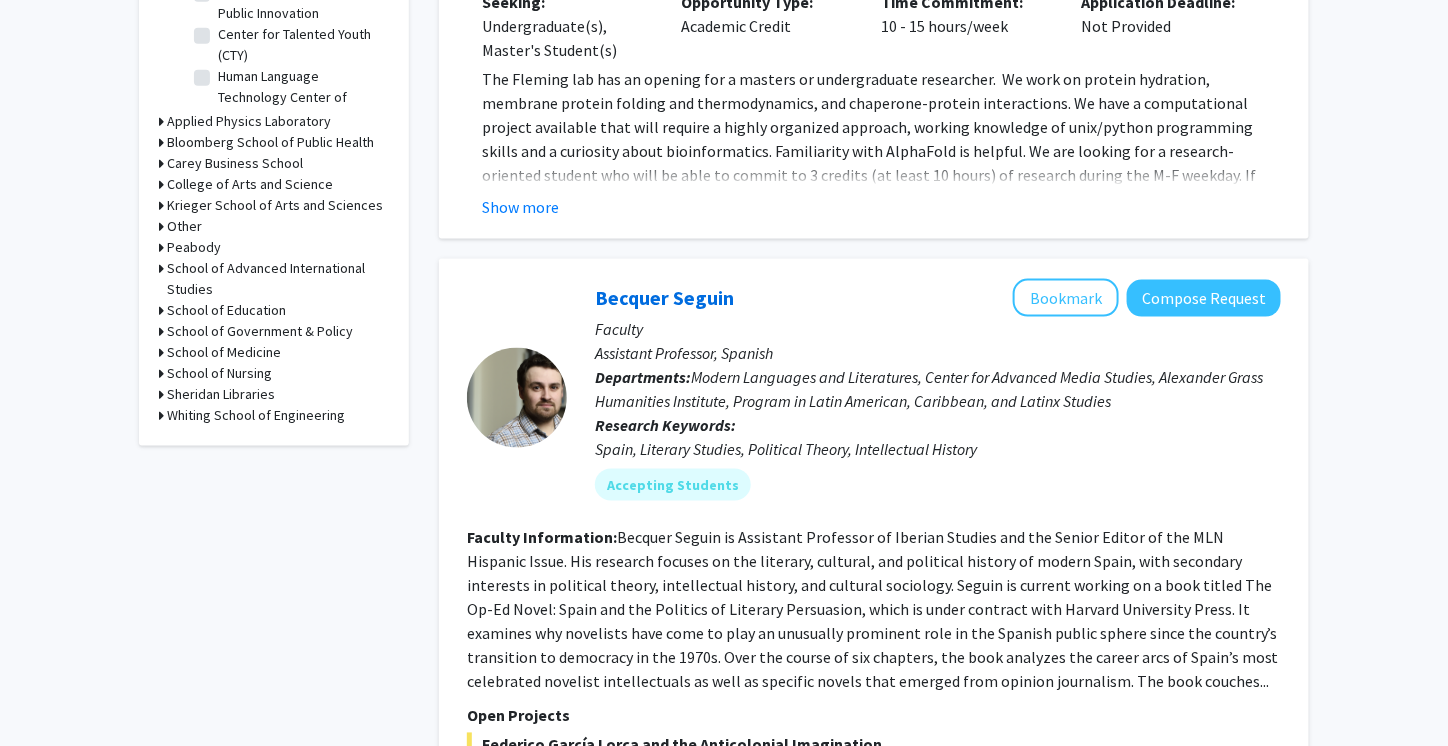 scroll, scrollTop: 700, scrollLeft: 0, axis: vertical 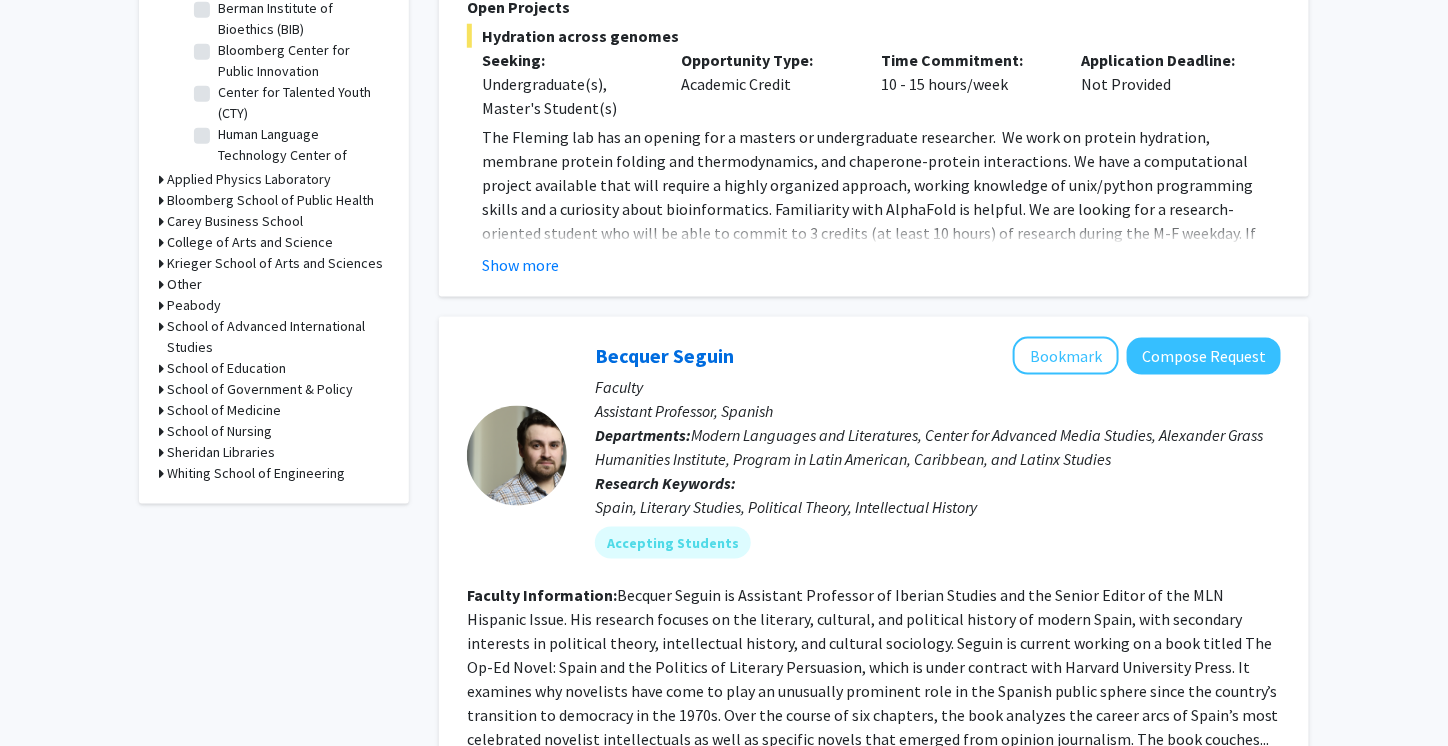 click on "School of Medicine" at bounding box center [224, 410] 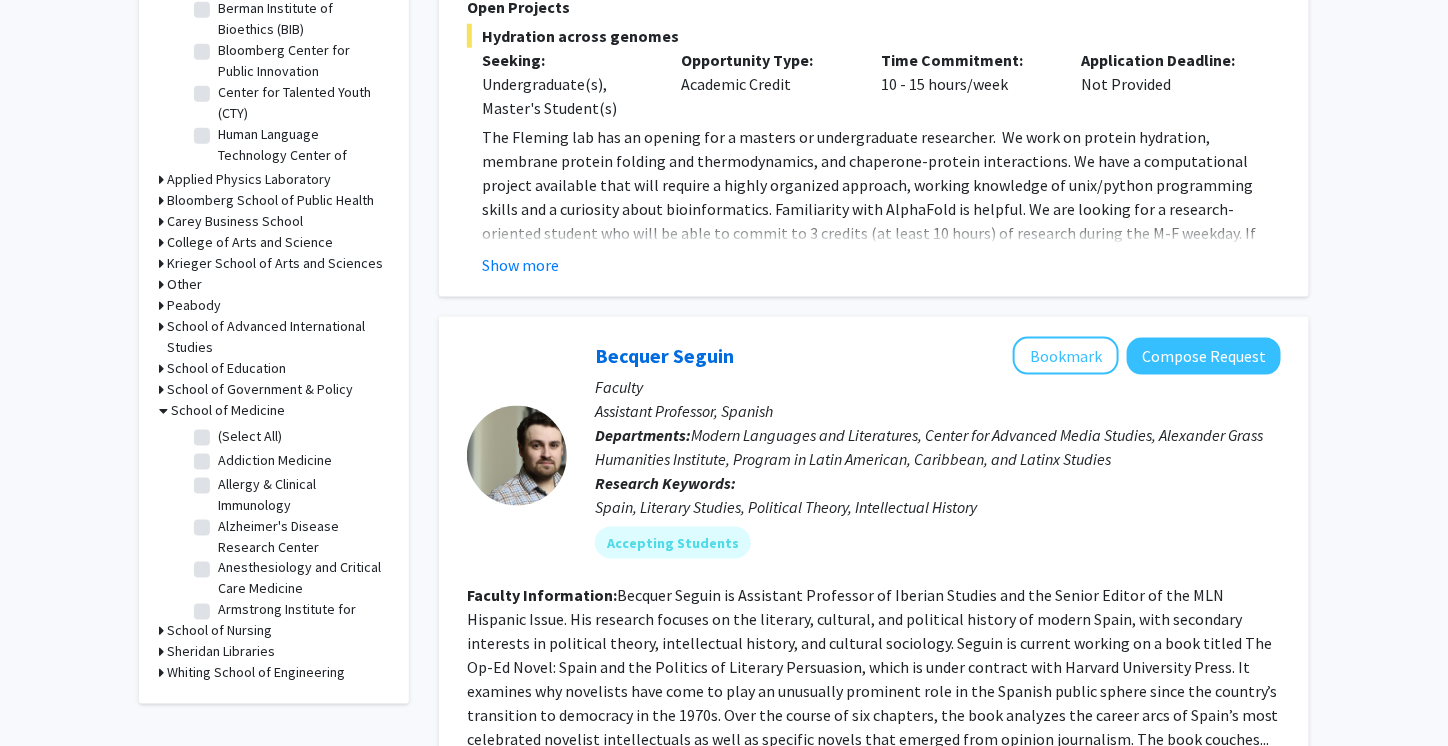 click on "(Select All)" 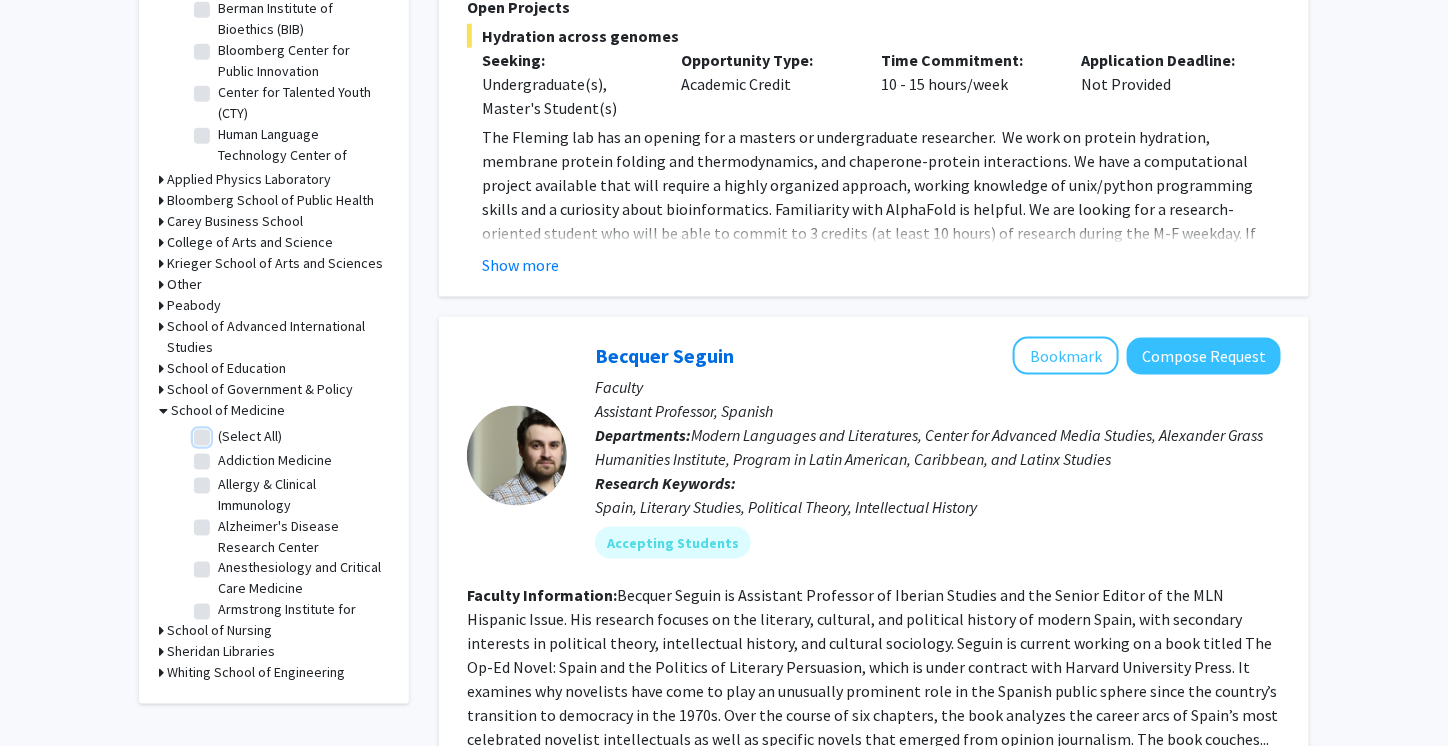 click on "(Select All)" at bounding box center [224, 432] 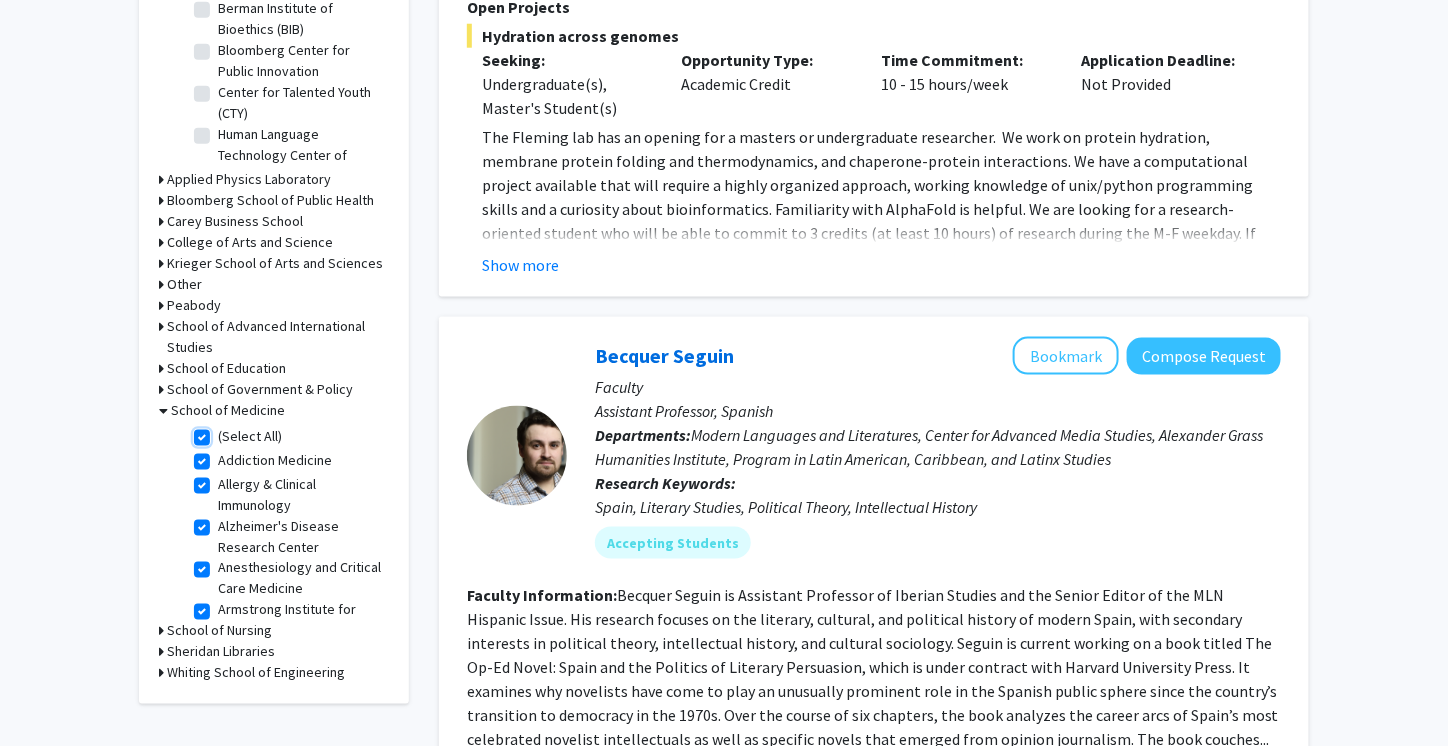 checkbox on "true" 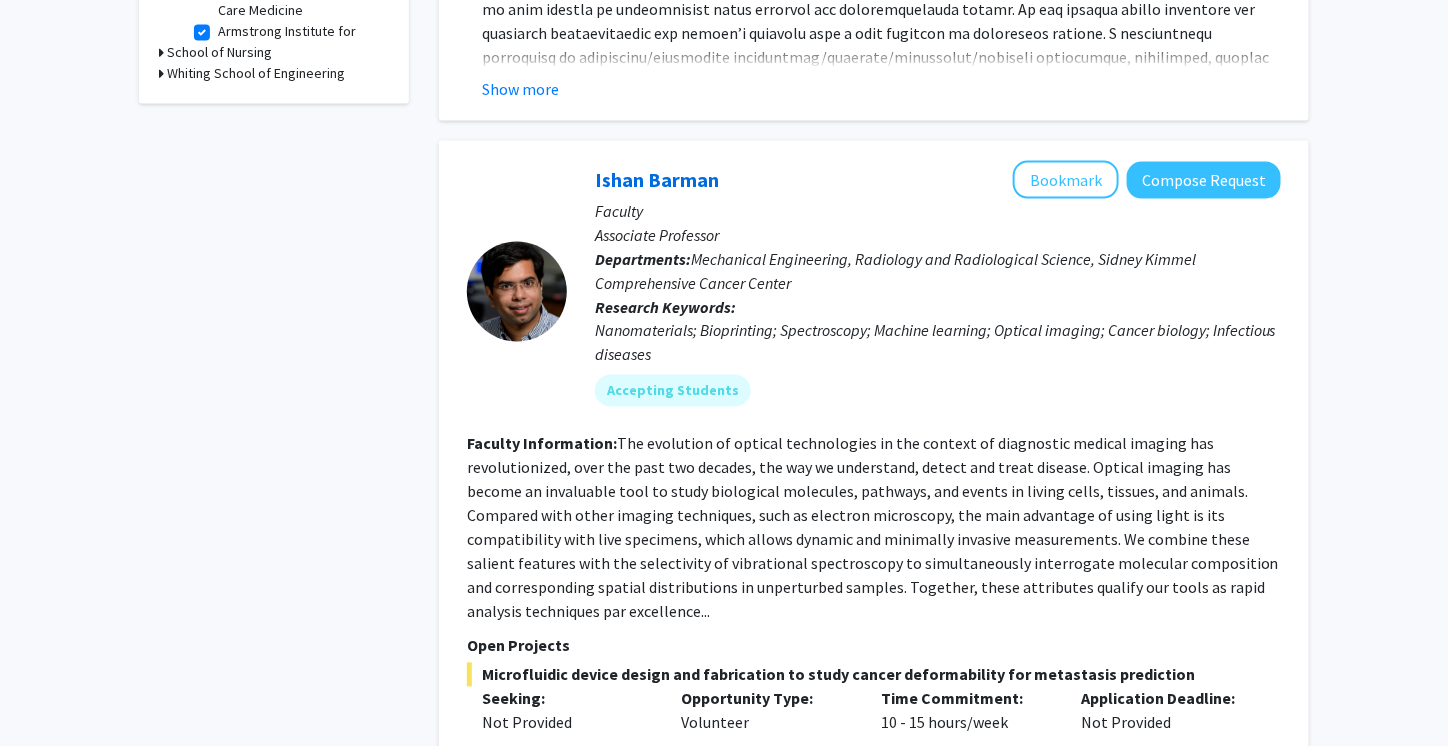 scroll, scrollTop: 1000, scrollLeft: 0, axis: vertical 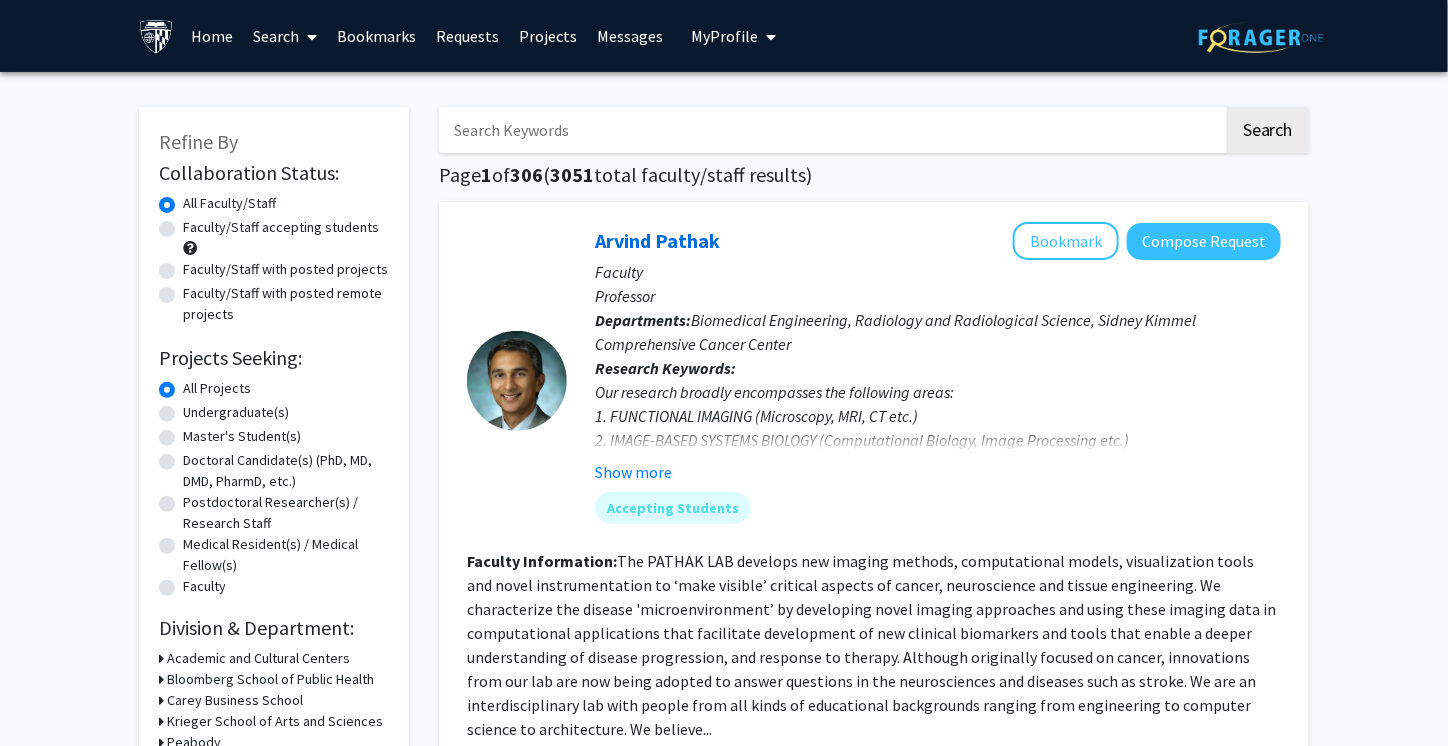 click on "Bookmarks" at bounding box center (377, 36) 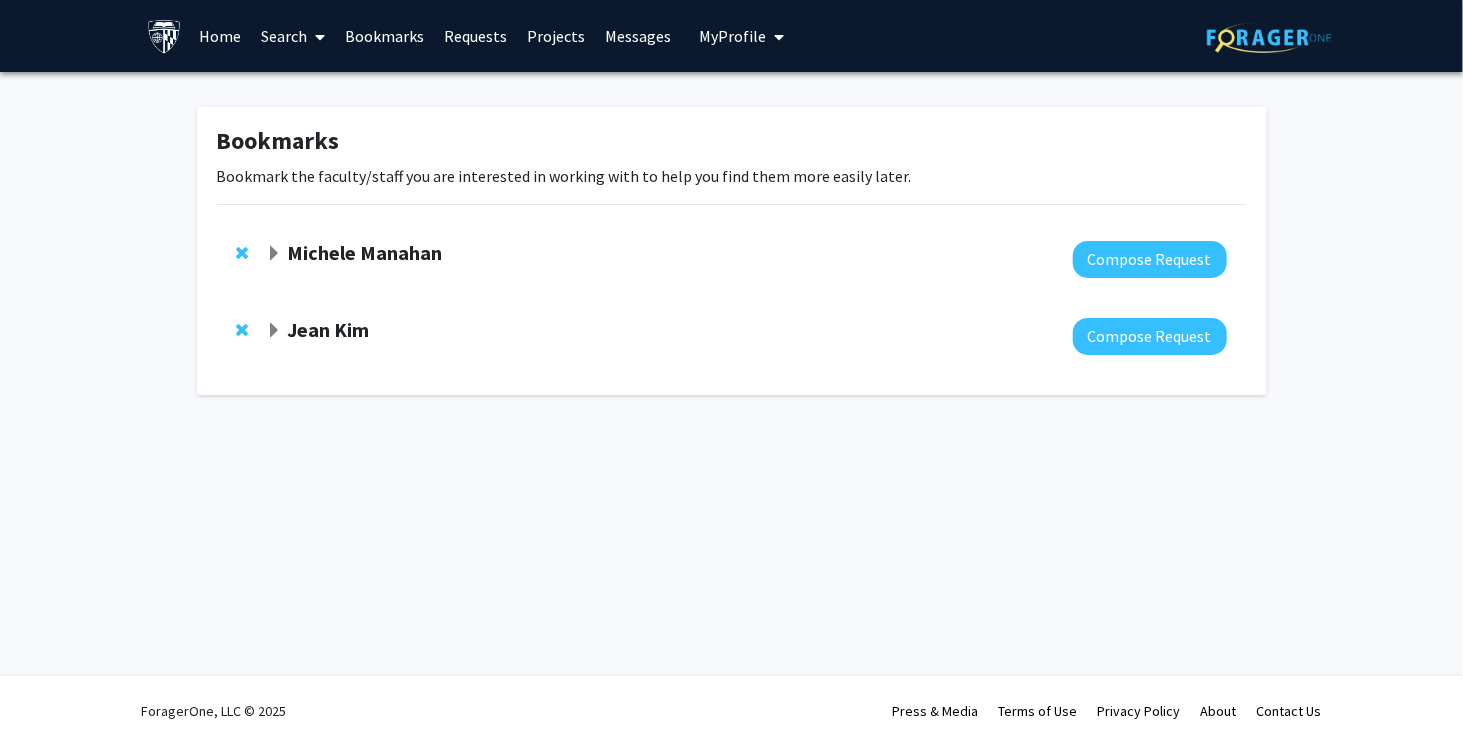 click on "Michele Manahan" 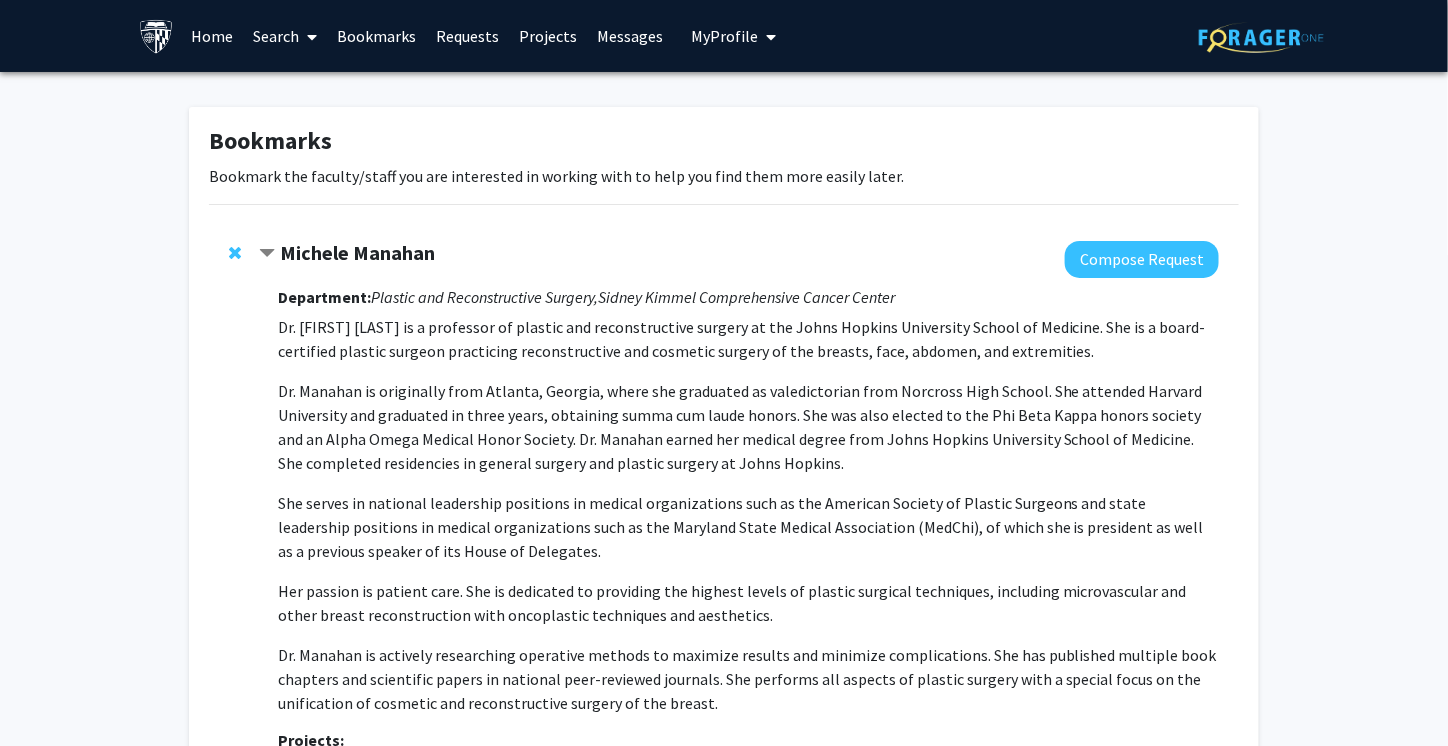click on "Michele Manahan" 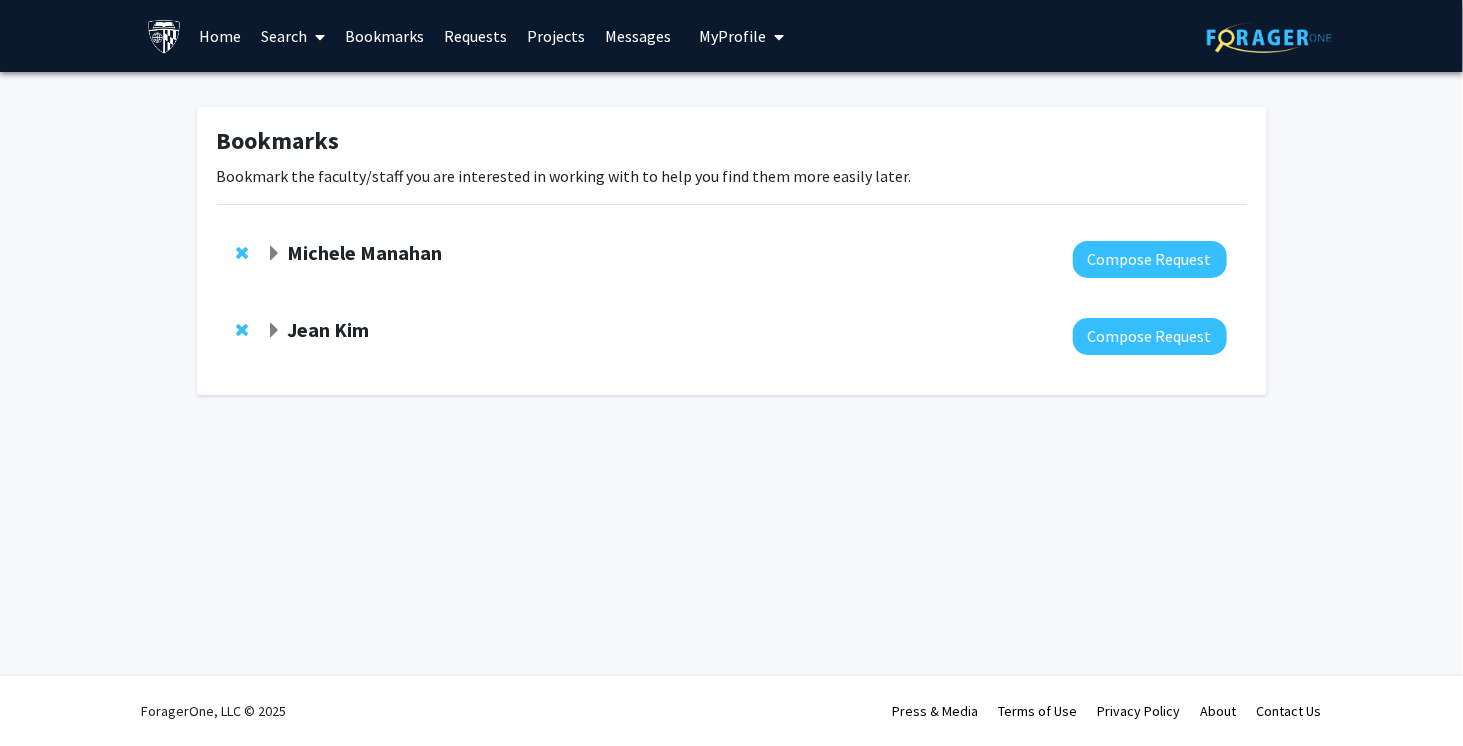 click on "Jean Kim" 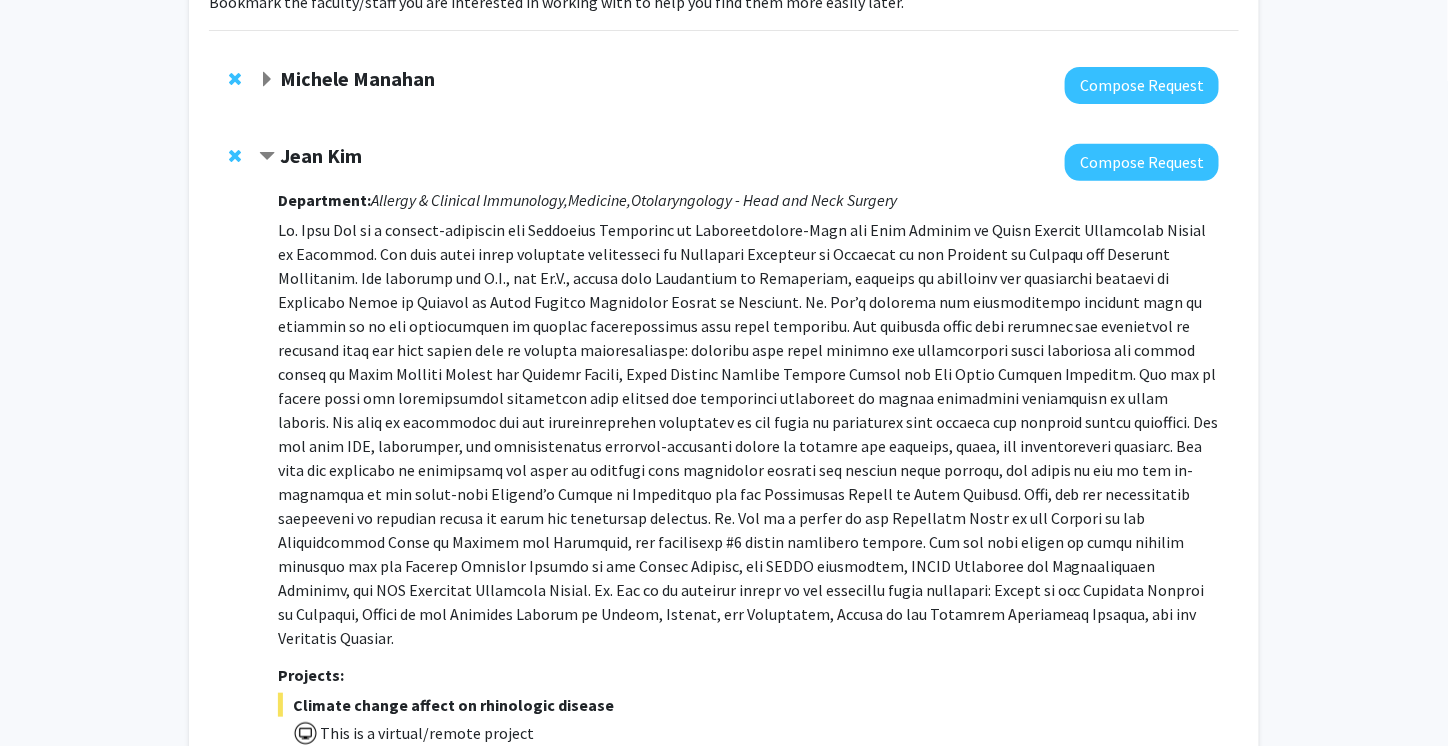 scroll, scrollTop: 100, scrollLeft: 0, axis: vertical 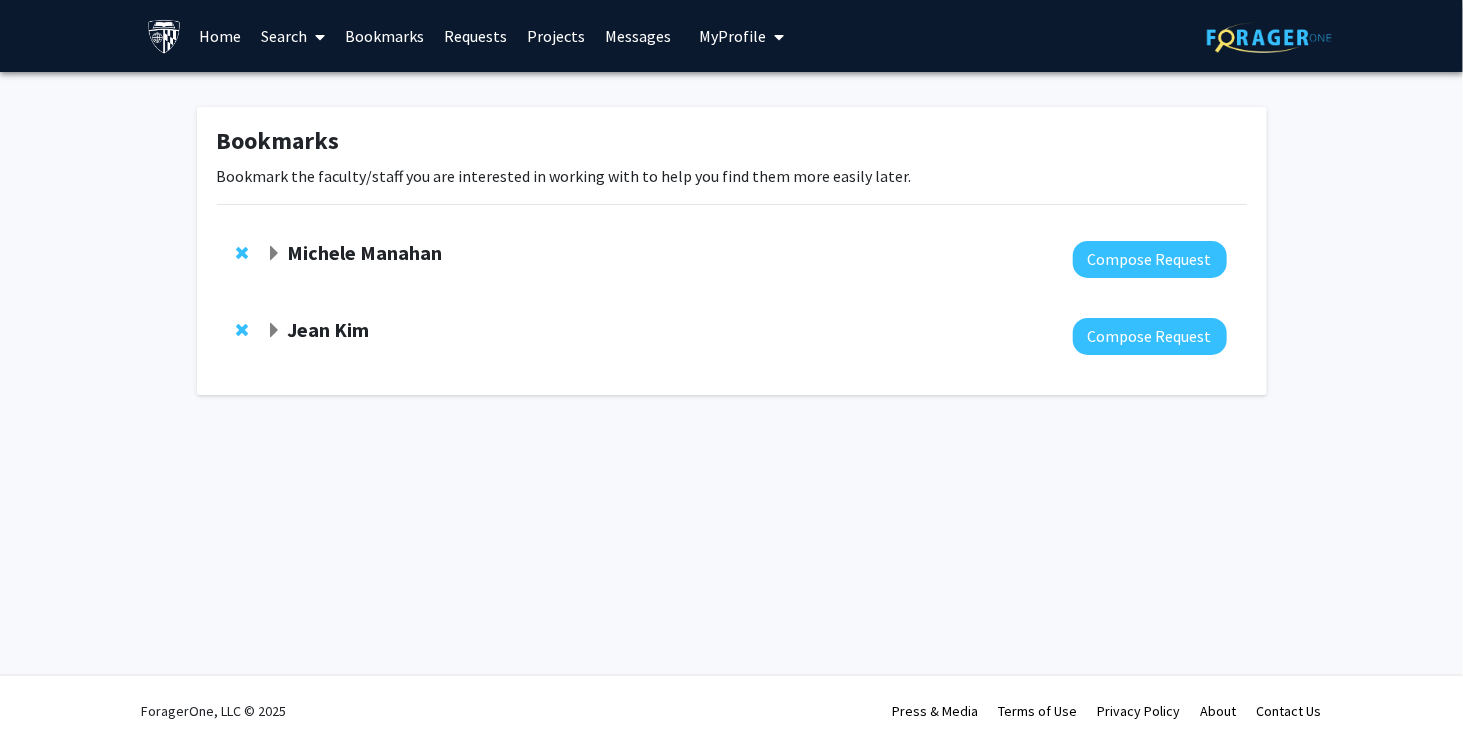 click on "Jean Kim" 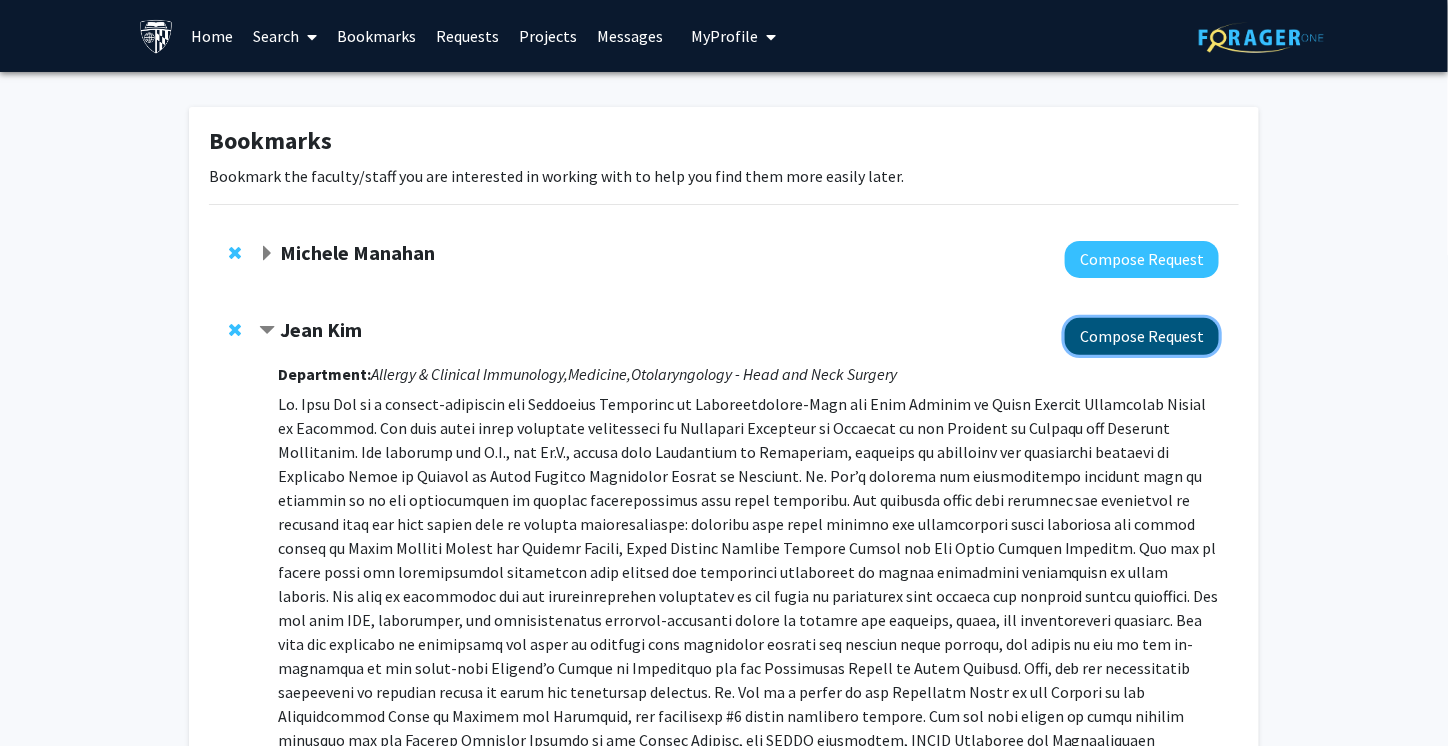 click on "Compose Request" 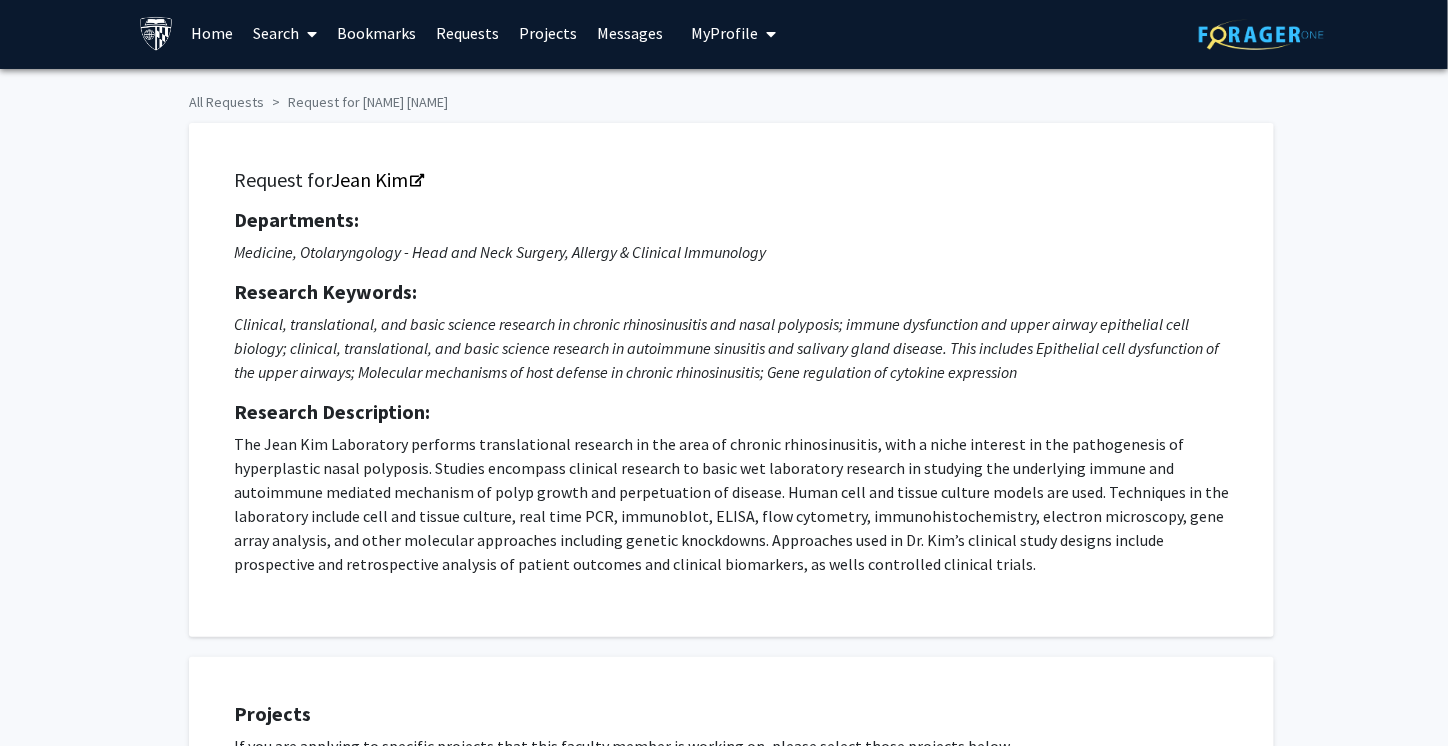 scroll, scrollTop: 0, scrollLeft: 0, axis: both 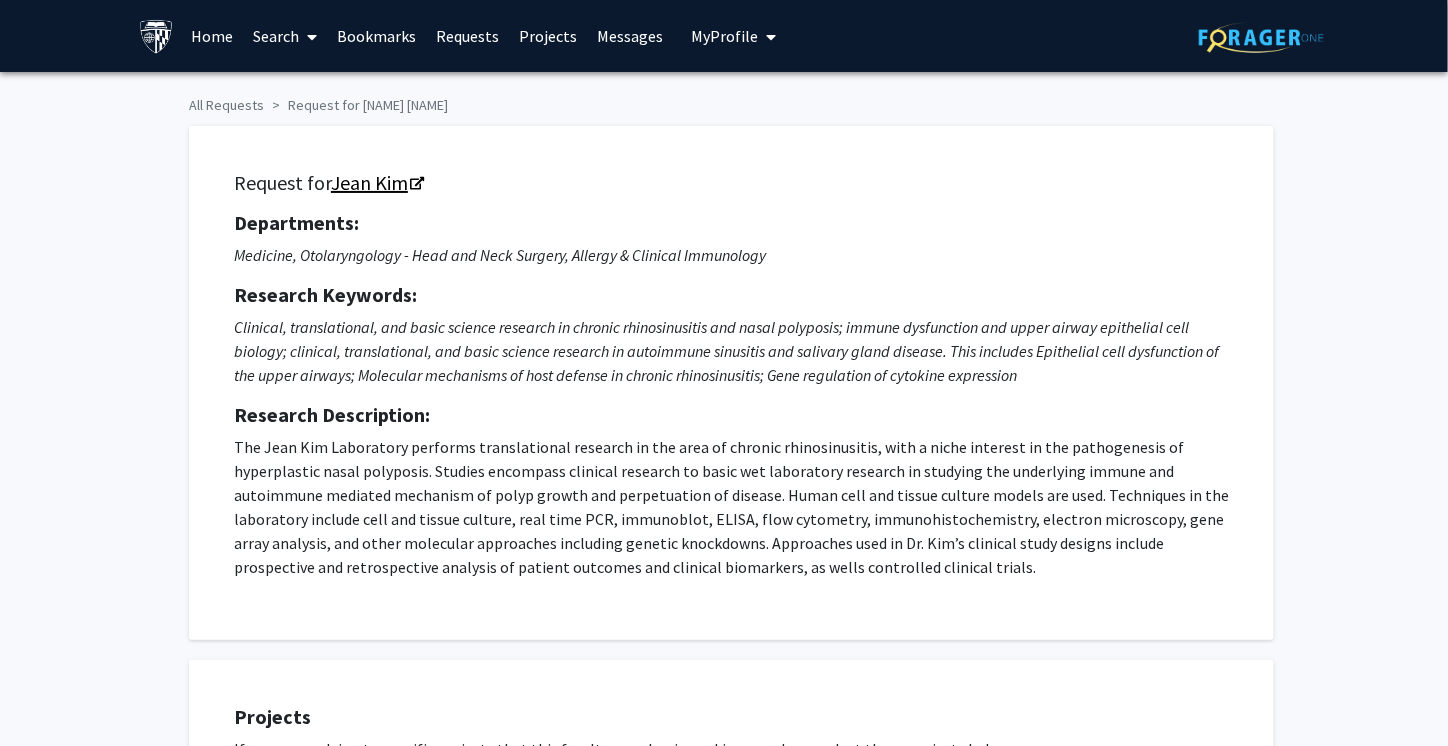 click on "Jean Kim" 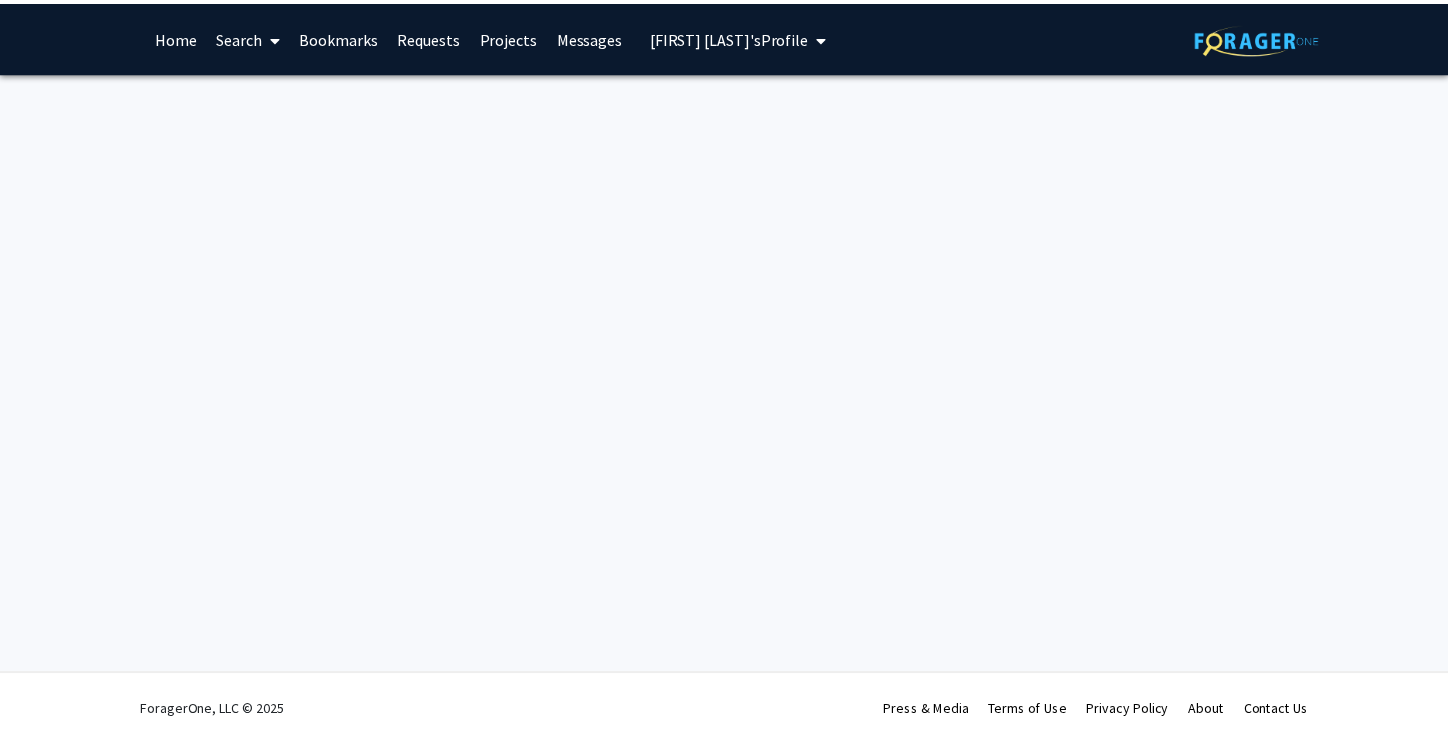 scroll, scrollTop: 0, scrollLeft: 0, axis: both 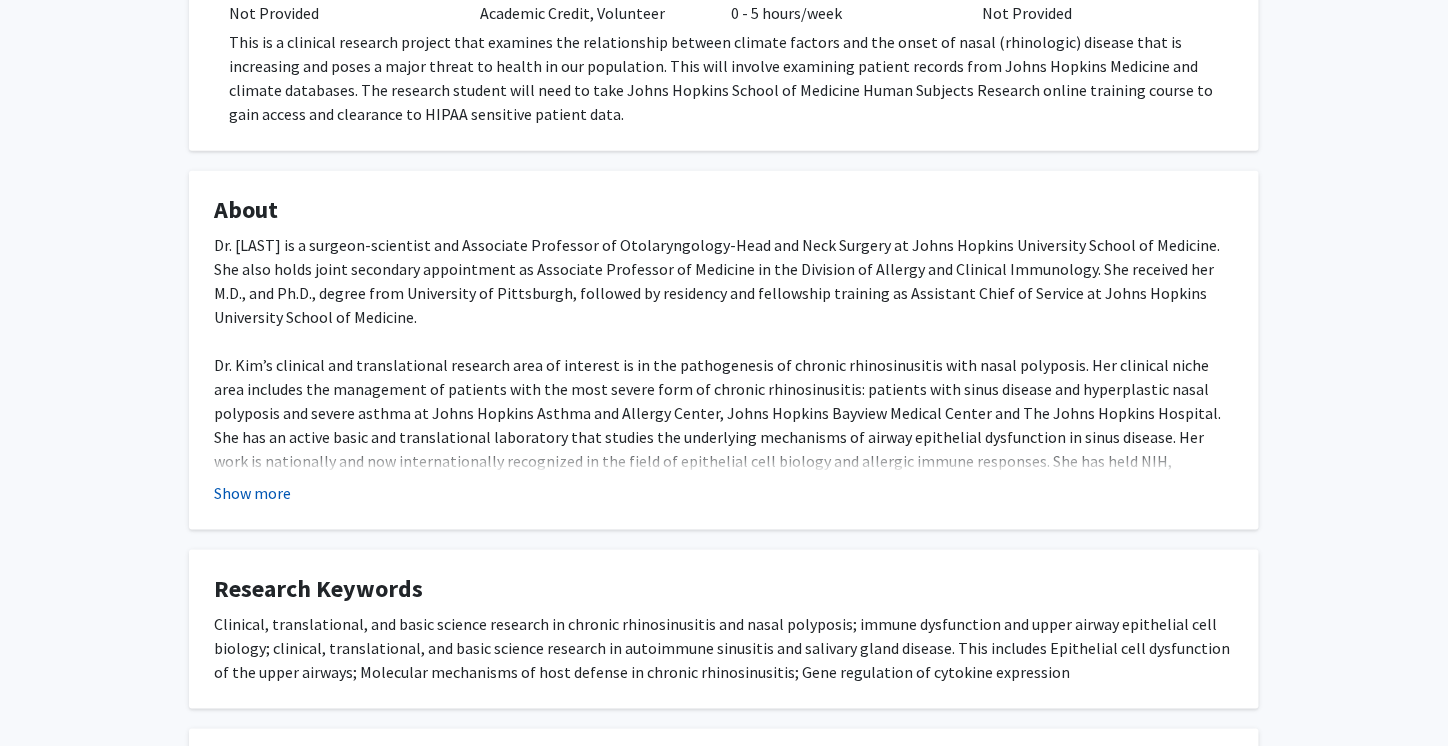 click on "Show more" 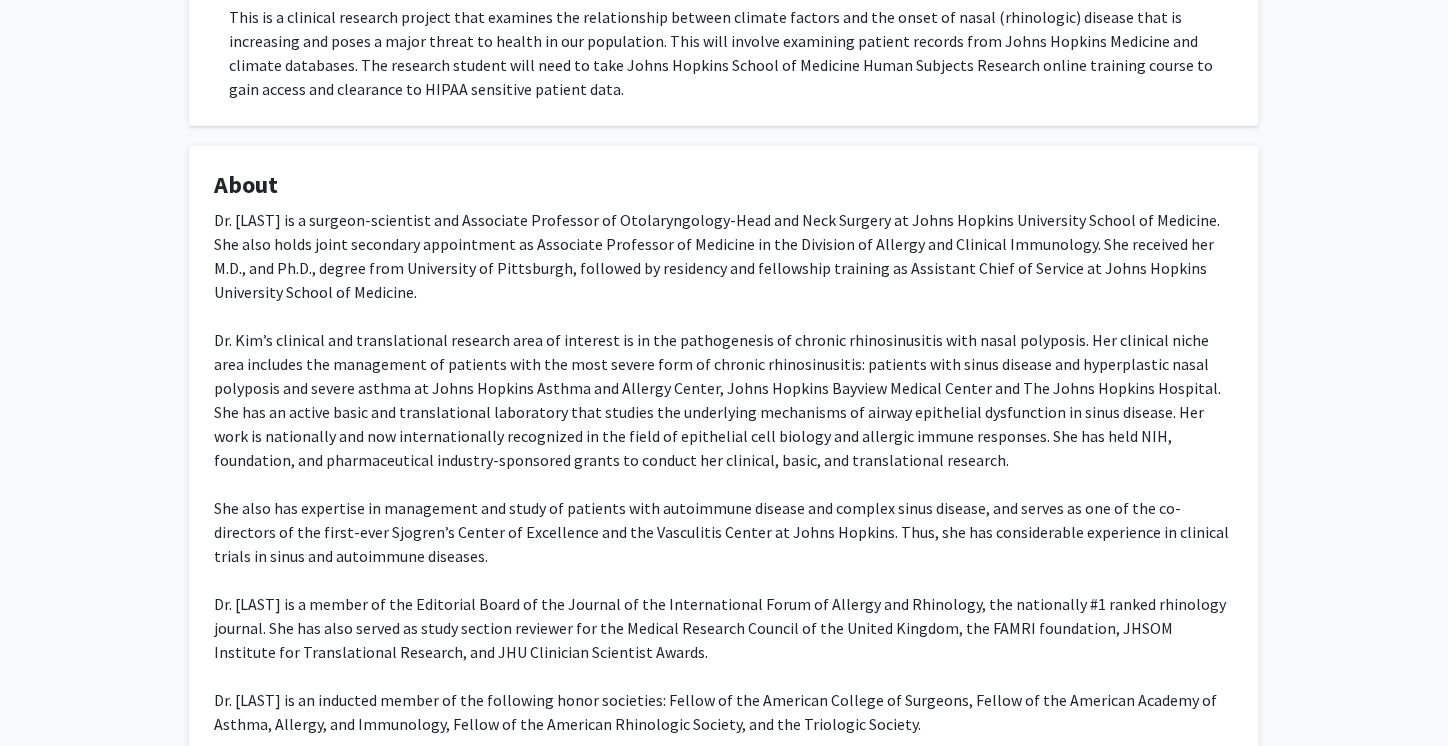 scroll, scrollTop: 0, scrollLeft: 0, axis: both 